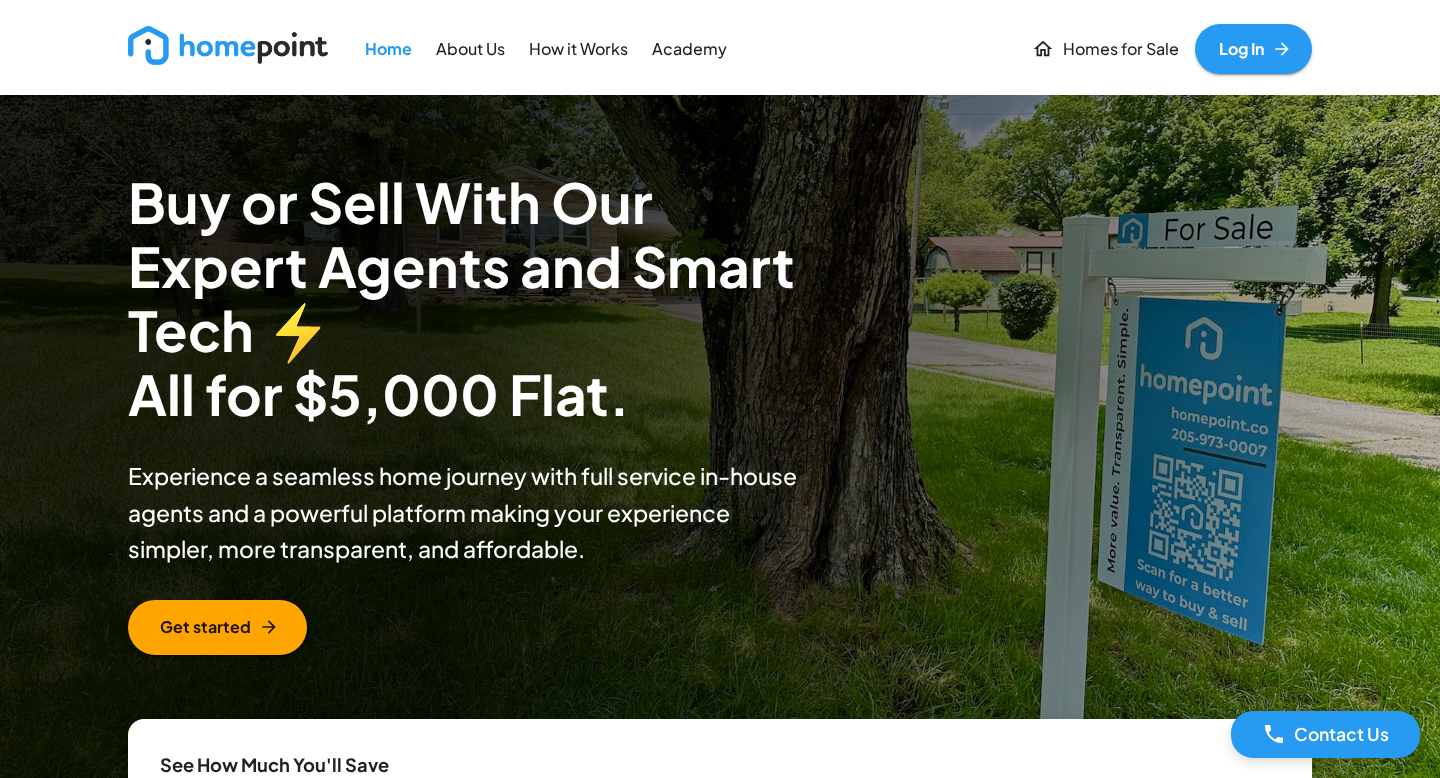 scroll, scrollTop: 0, scrollLeft: 0, axis: both 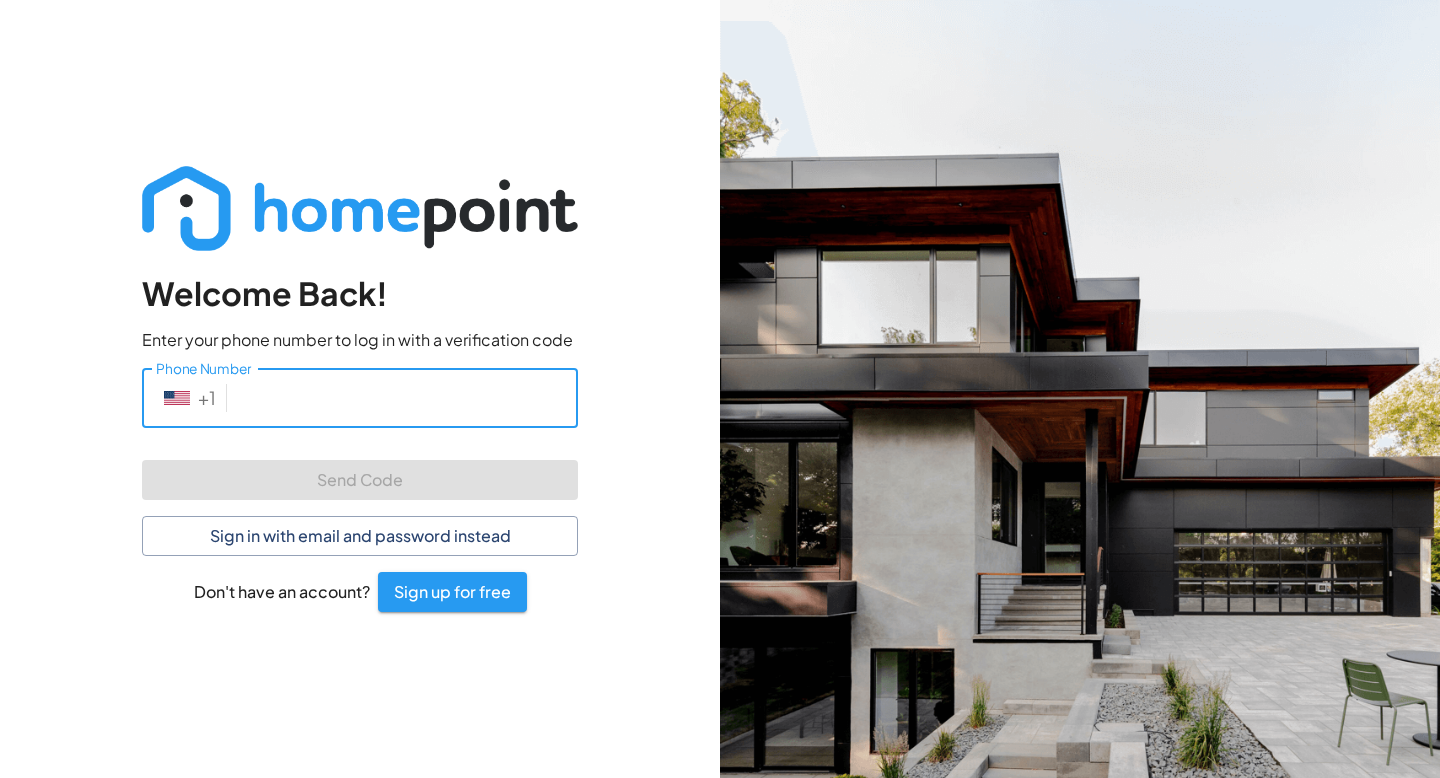 click on "Phone Number" at bounding box center (406, 397) 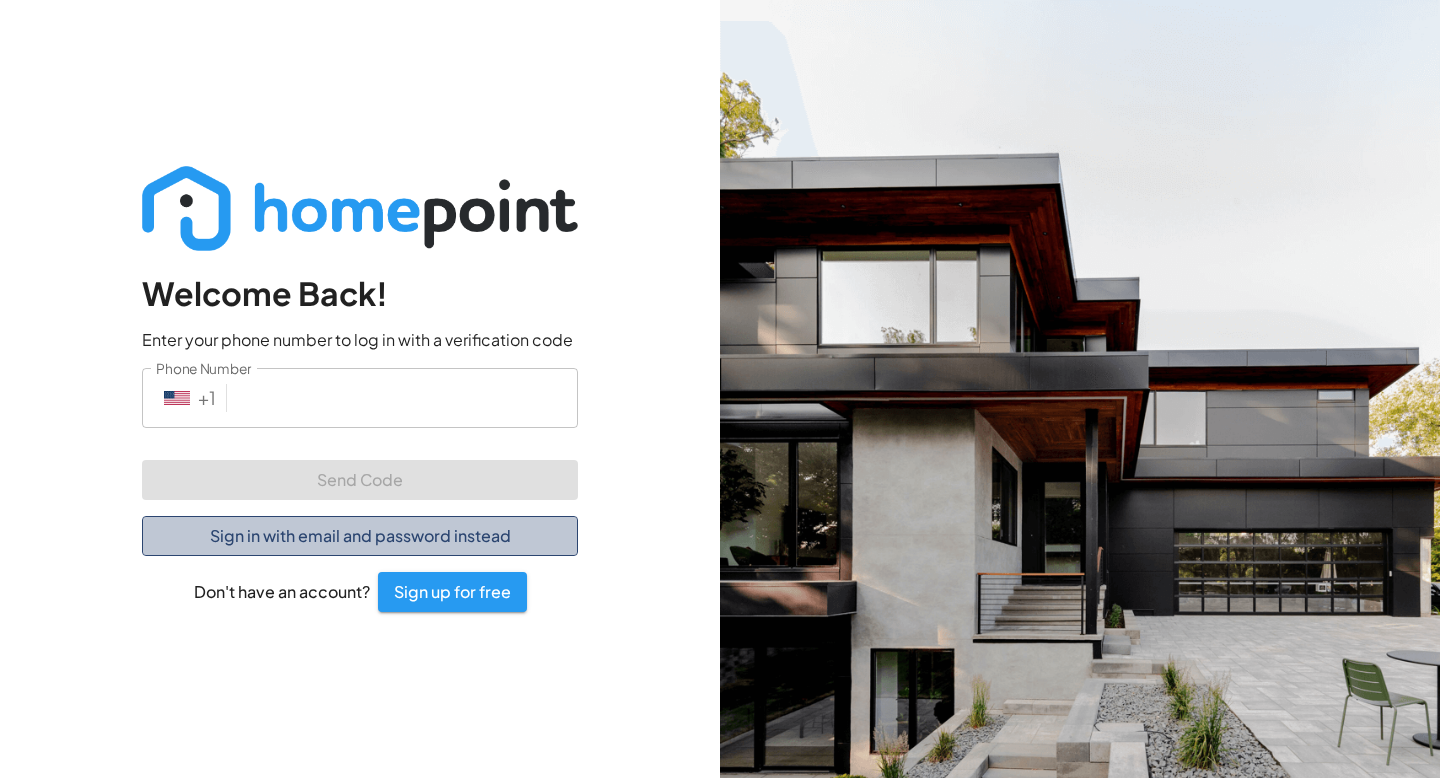 click on "Sign in with email and password instead" at bounding box center (360, 536) 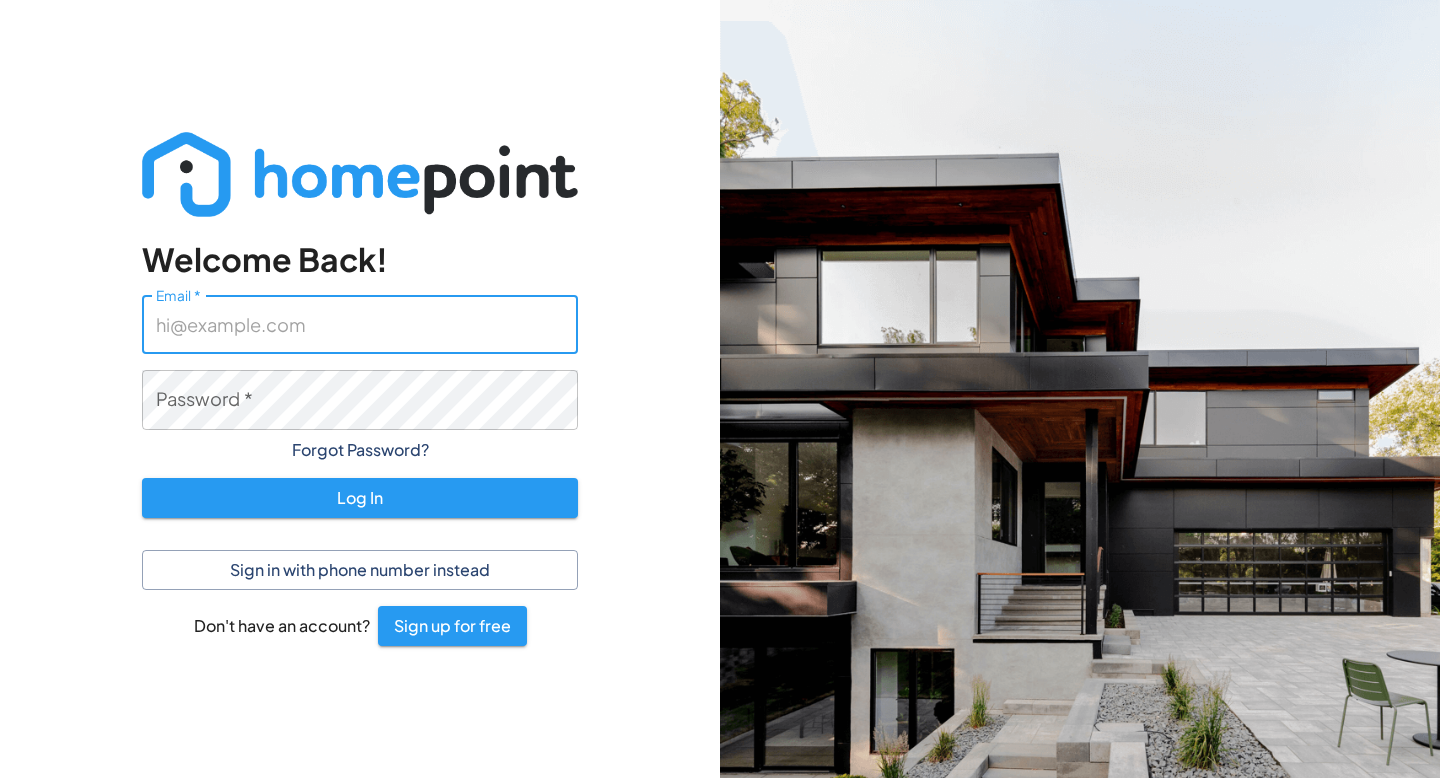 click on "Email   *" at bounding box center [360, 324] 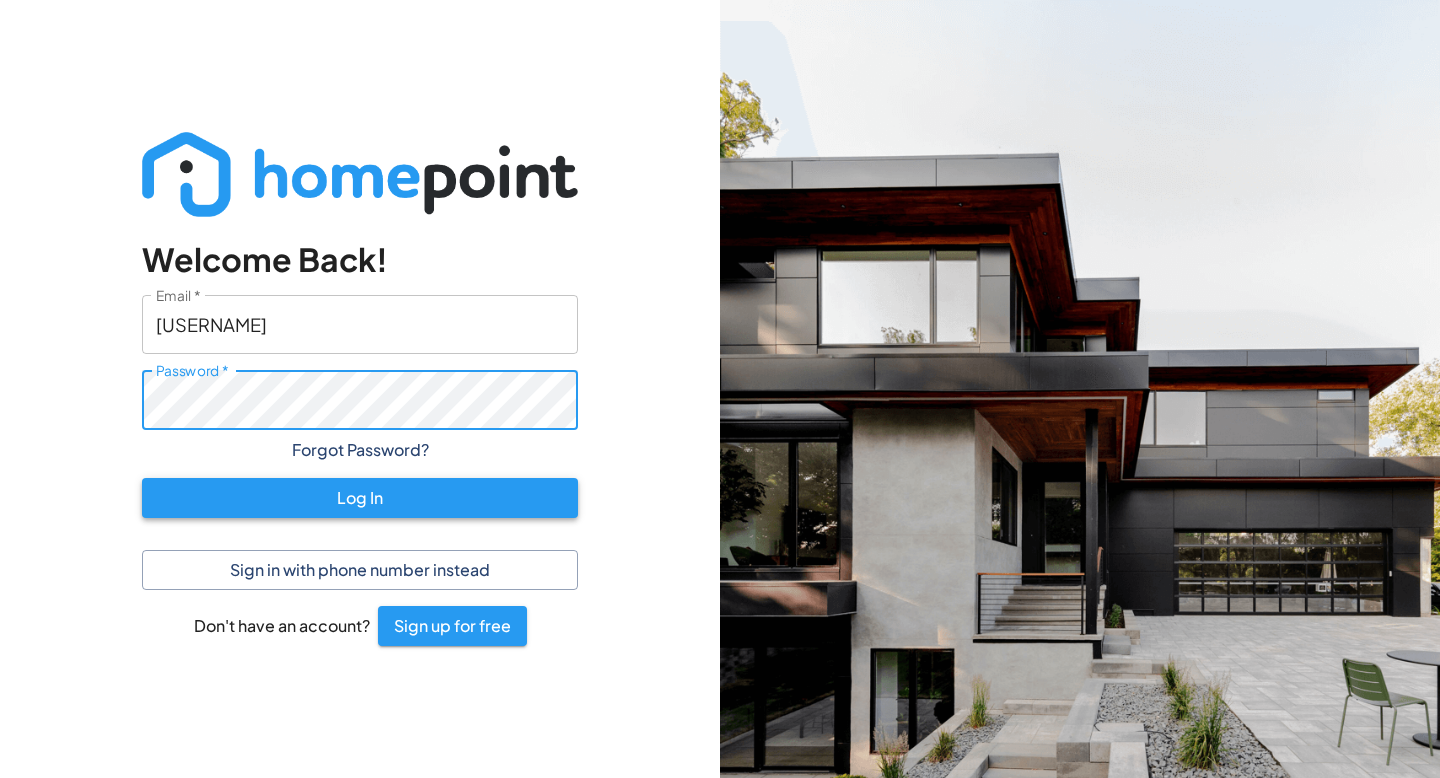 click on "Log In" at bounding box center (360, 498) 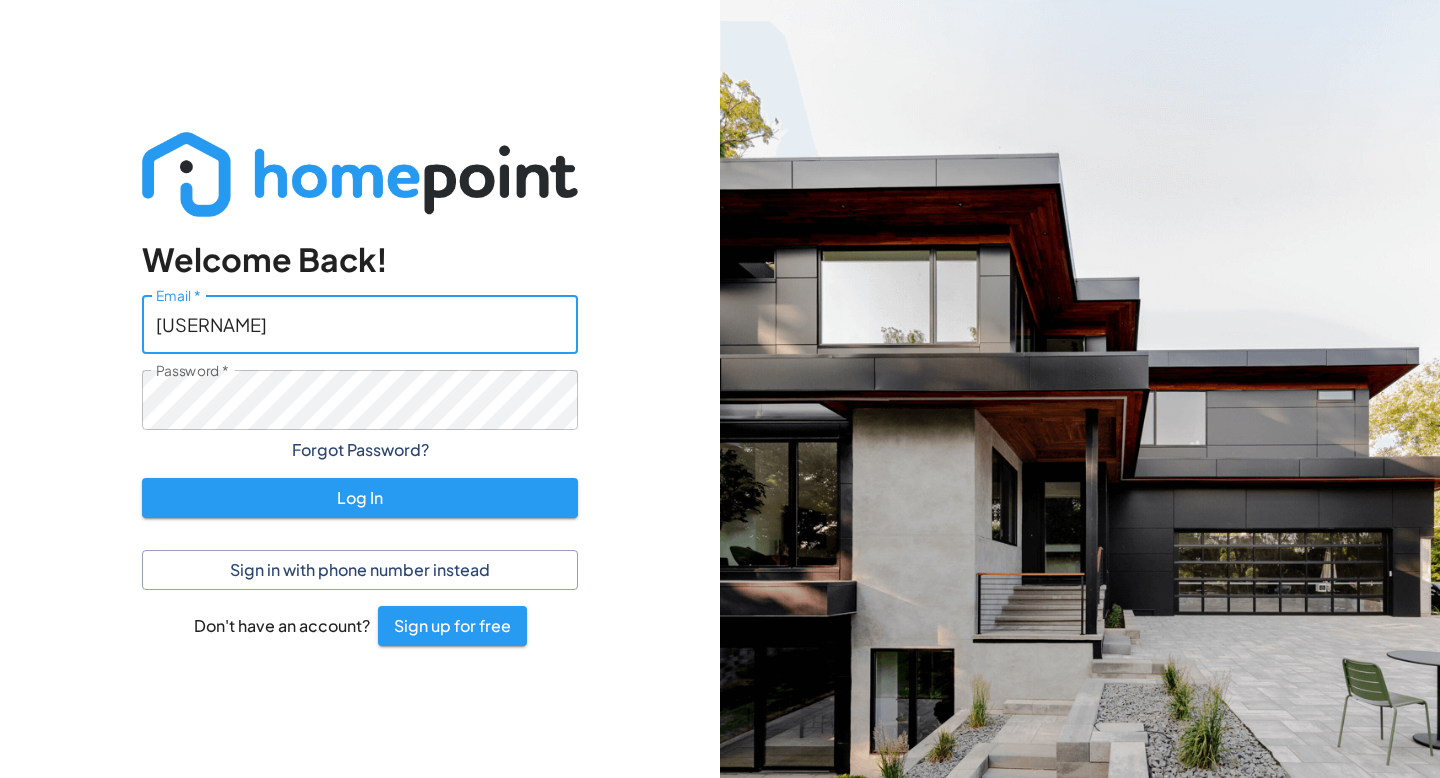 click on "[USERNAME]" at bounding box center (360, 324) 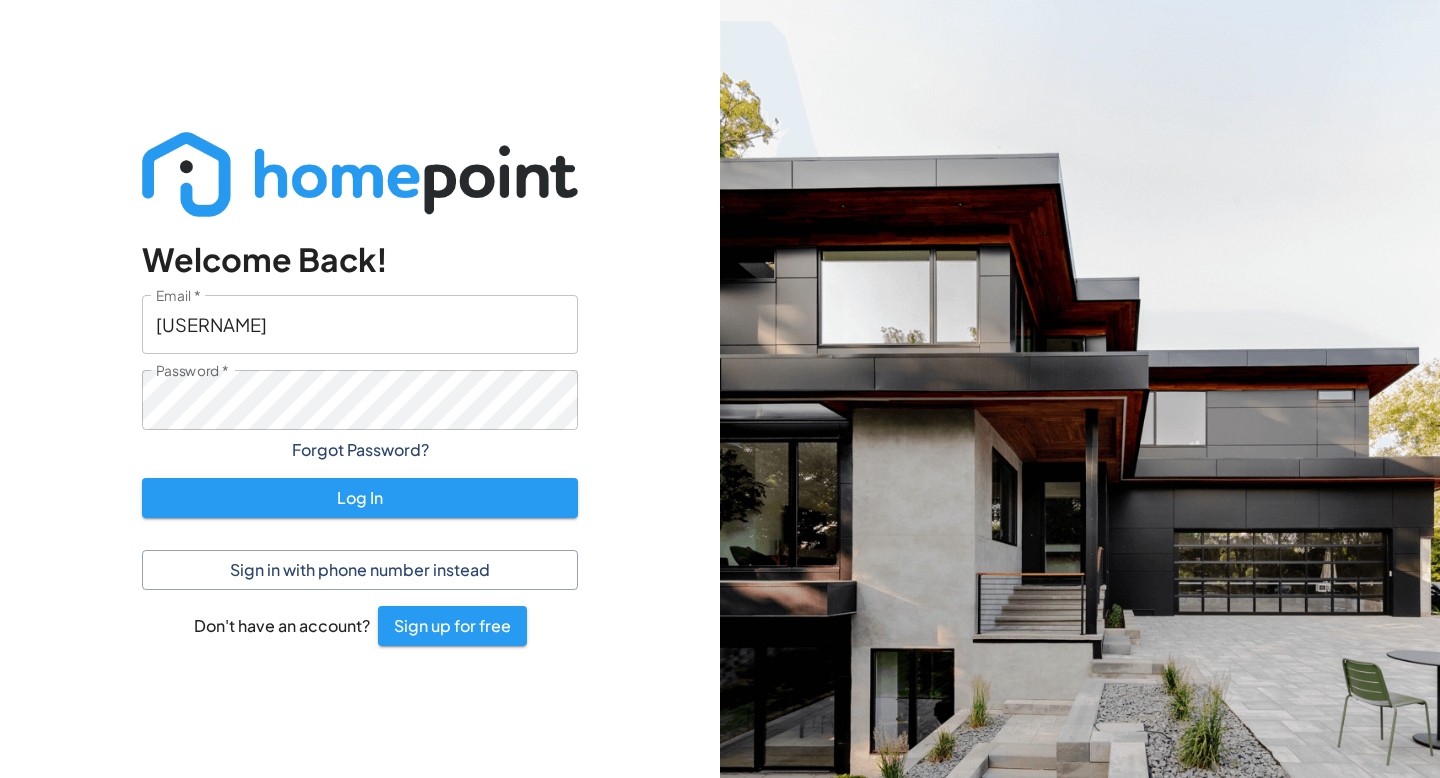 click on "Welcome Back!" at bounding box center (360, 260) 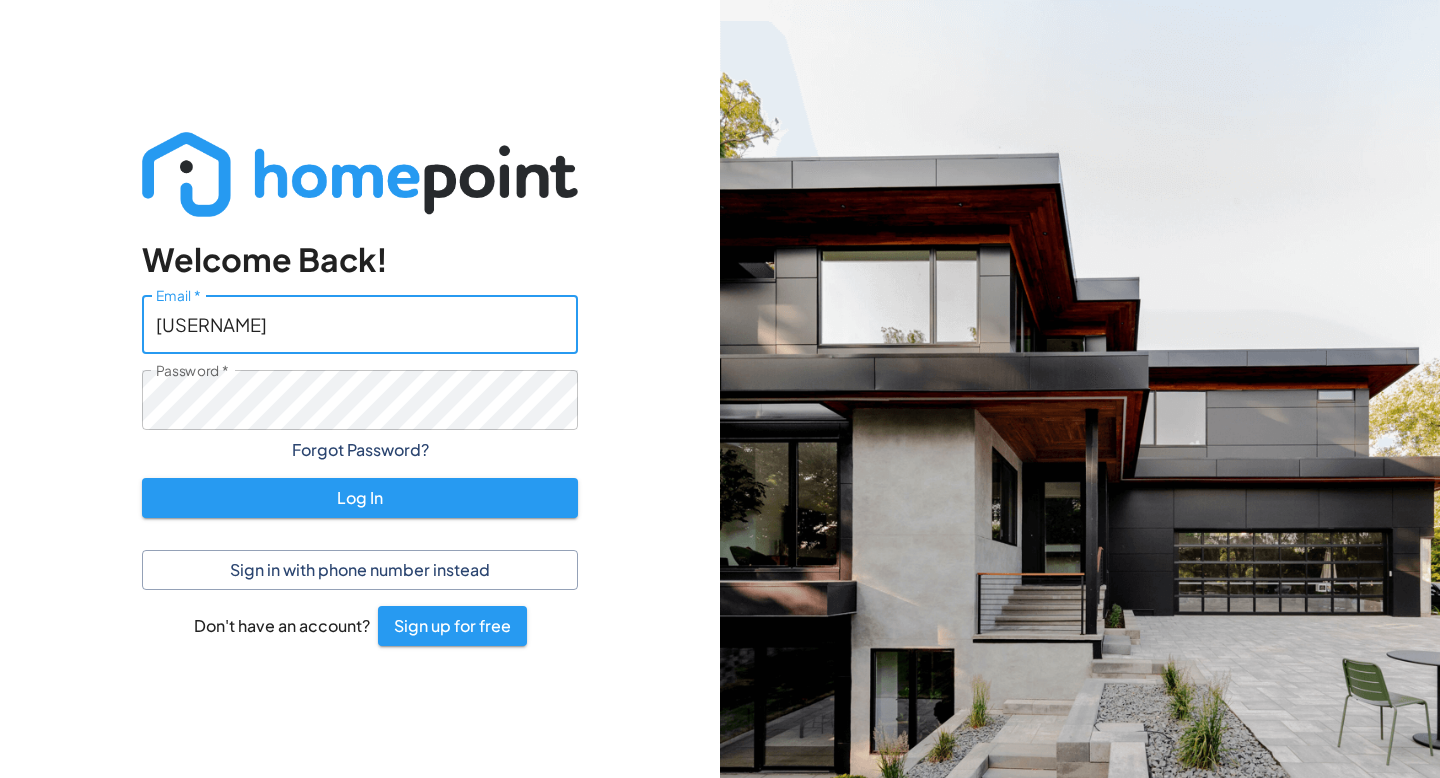 click on "[USERNAME]" at bounding box center (360, 324) 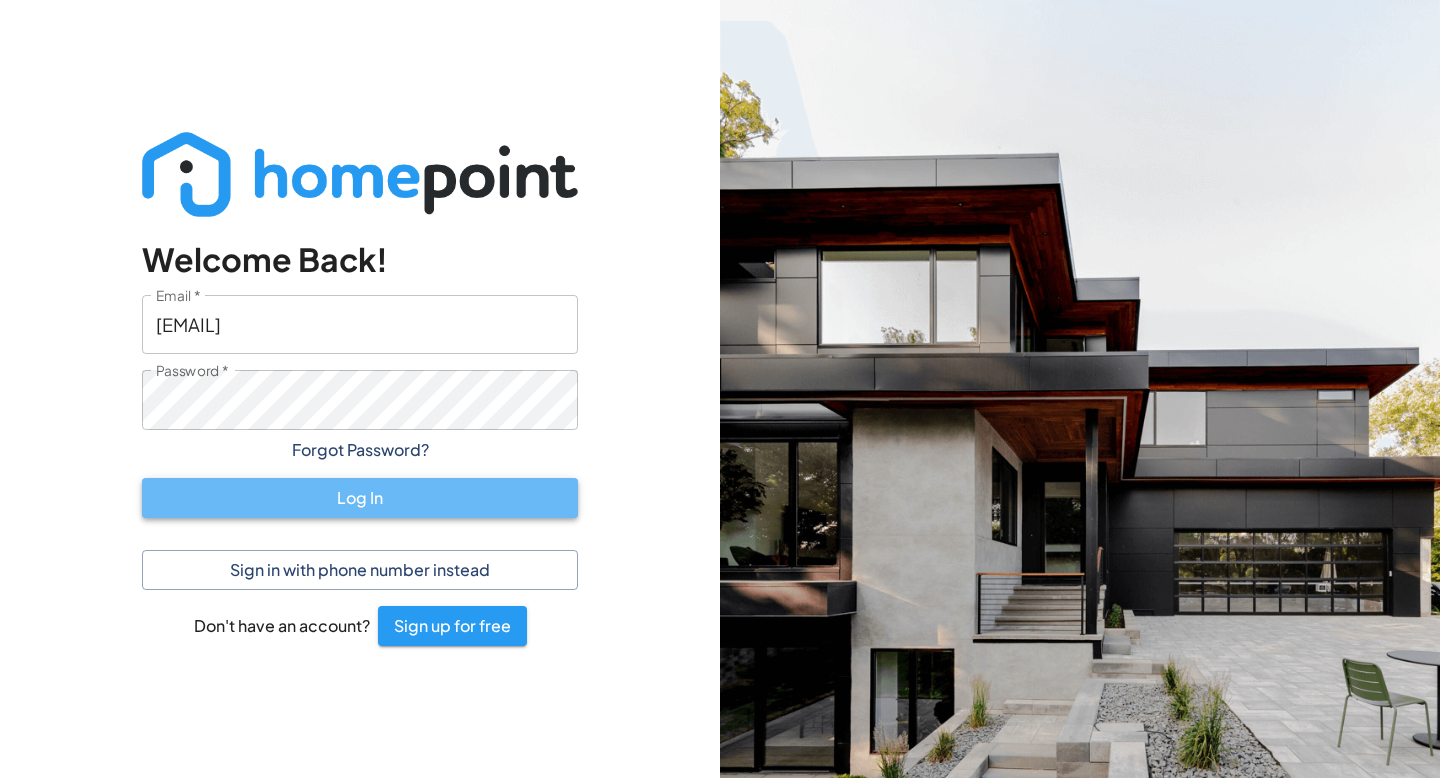 click on "Log In" at bounding box center [360, 498] 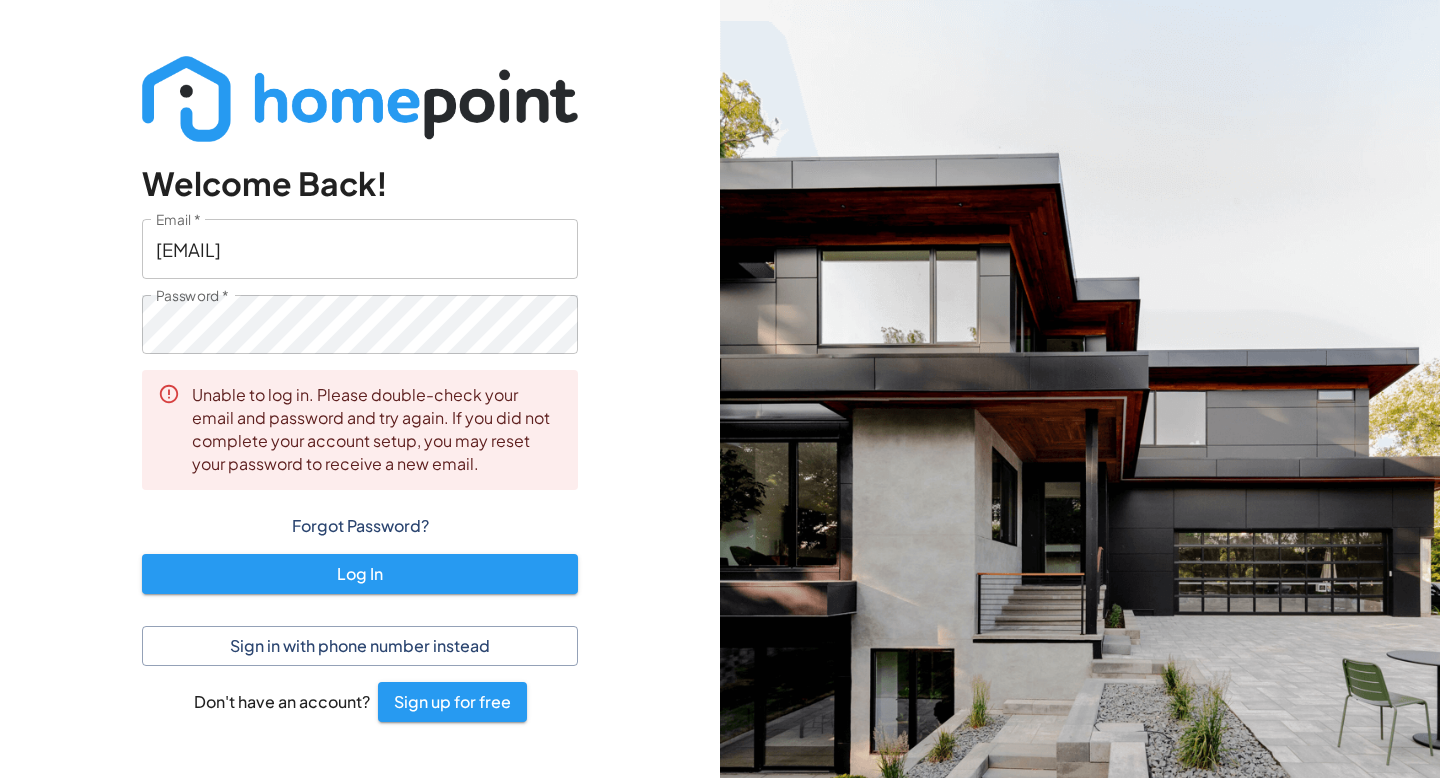 click on "Welcome Back! Email   * [EMAIL] Email   * Password   * Password   * Unable to log in. Please double-check your email and password and try again. If you did not complete your account setup, you may reset your password to receive a new email. Forgot Password? Log In Sign in with phone number instead Don't have an account?   Sign up for free" at bounding box center [360, 388] 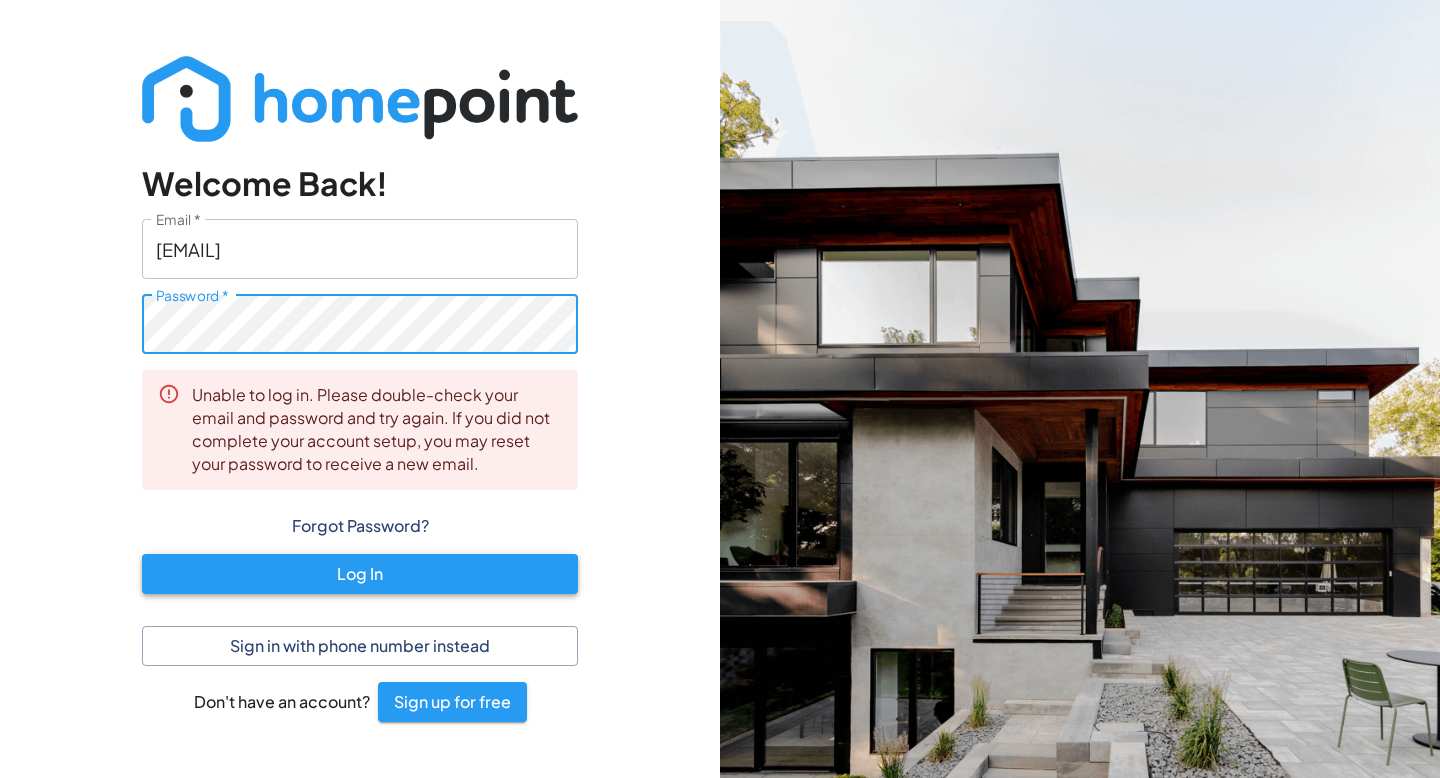 click on "Log In" at bounding box center (360, 574) 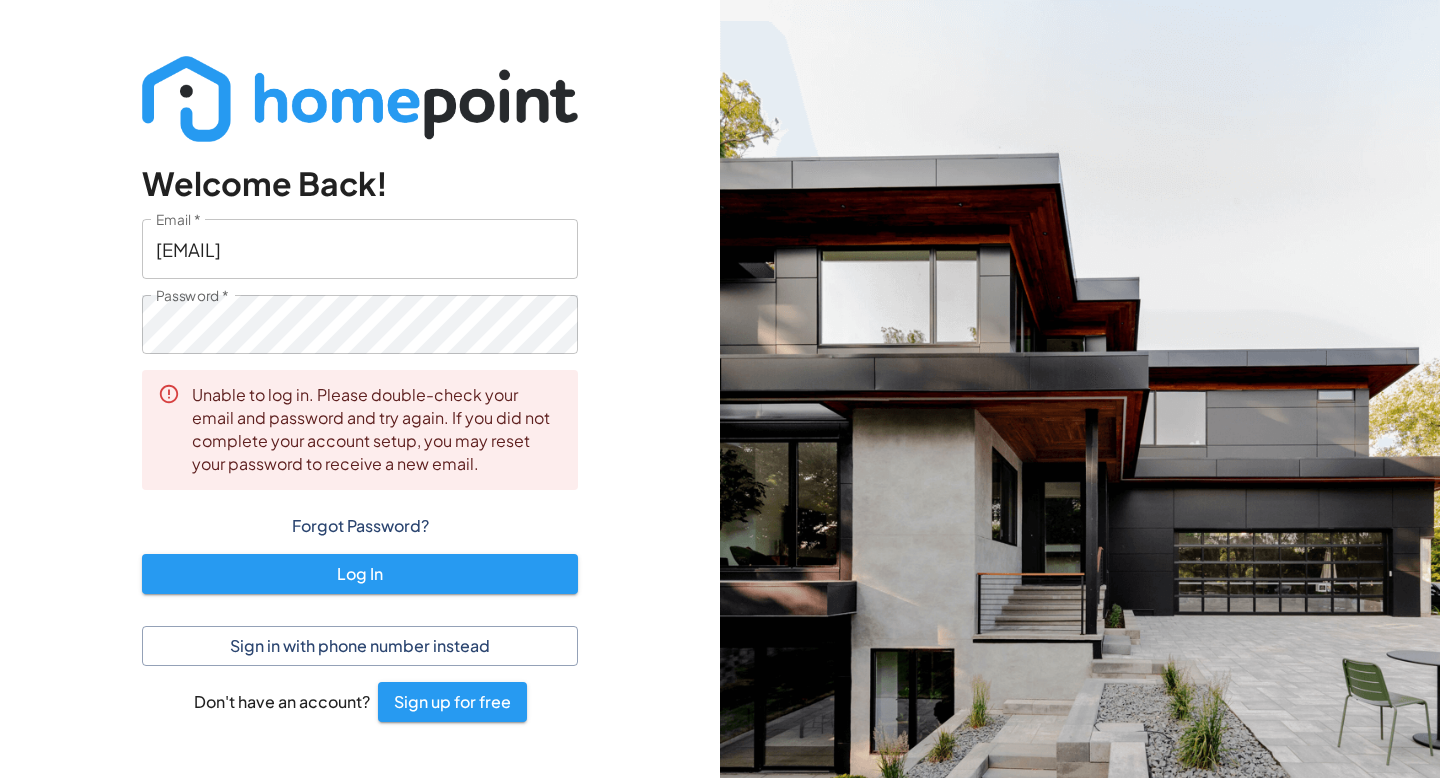 click on "Forgot Password?" at bounding box center (360, 526) 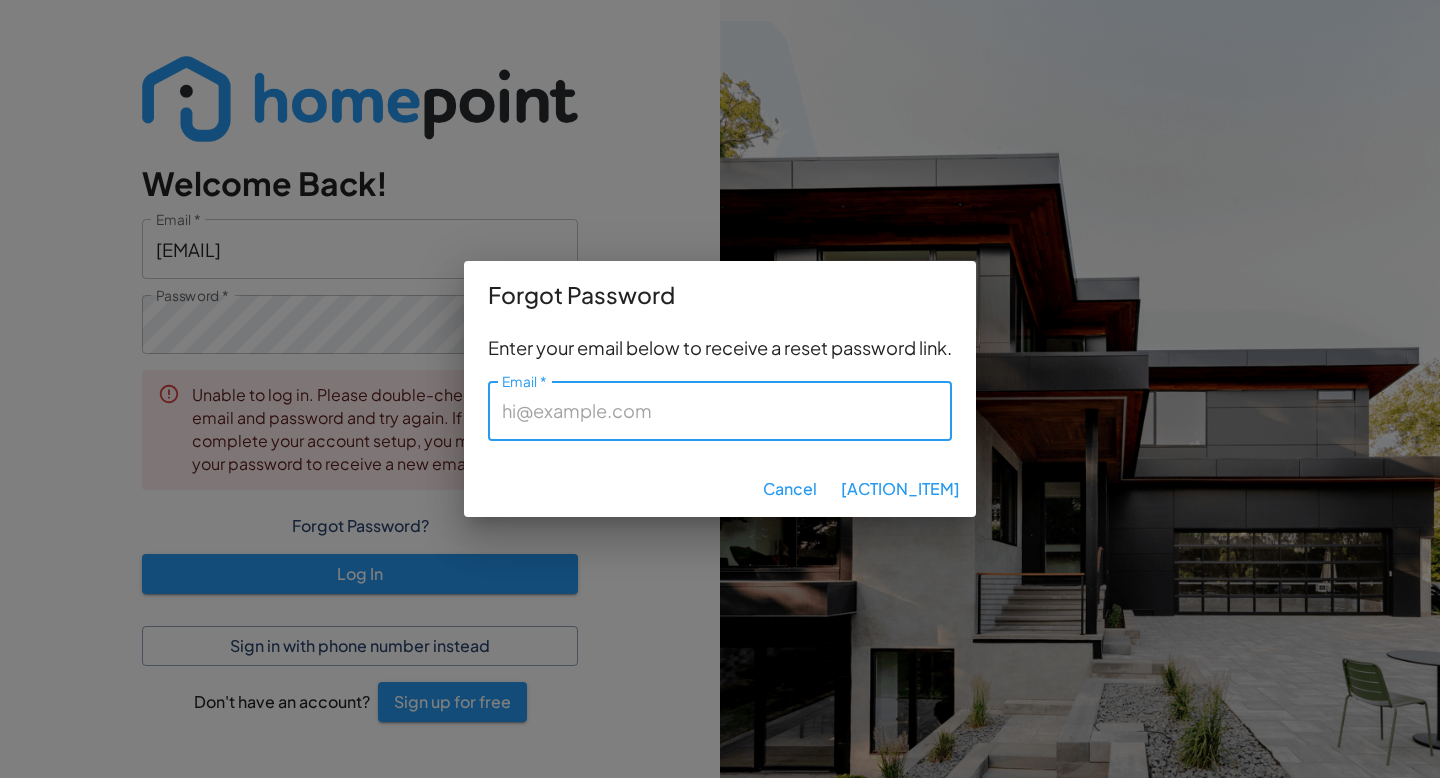 click on "Email   *" at bounding box center [720, 410] 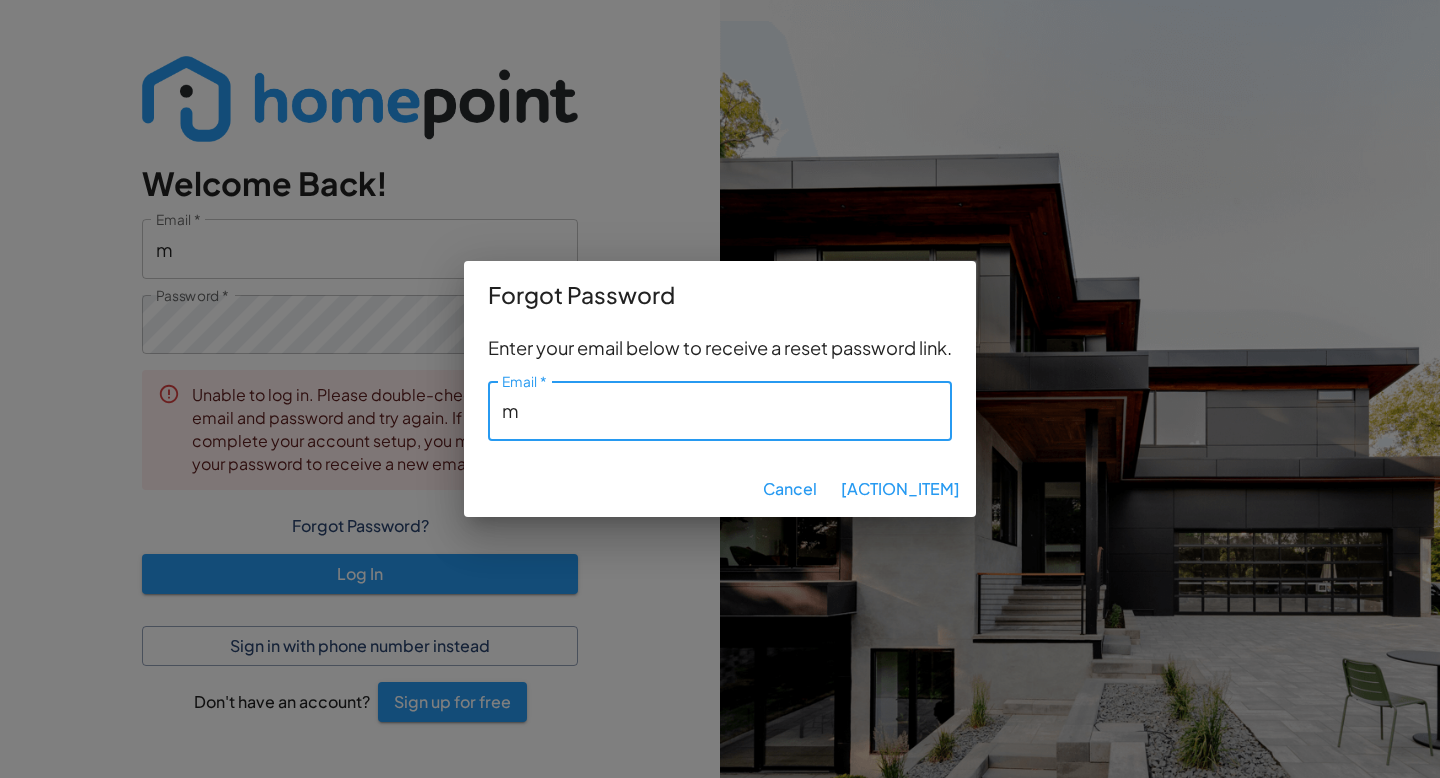 type on "[USERNAME]" 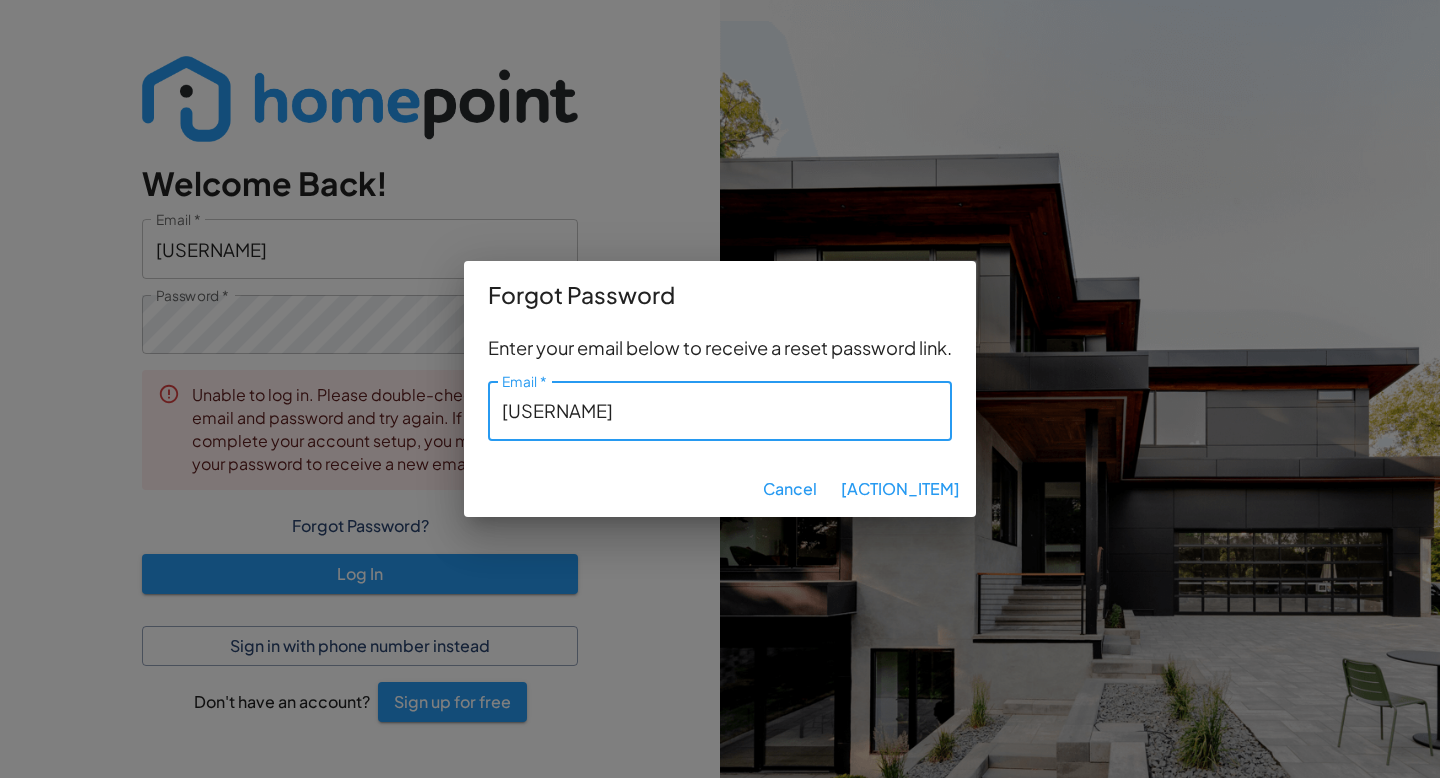 type on "[USERNAME]" 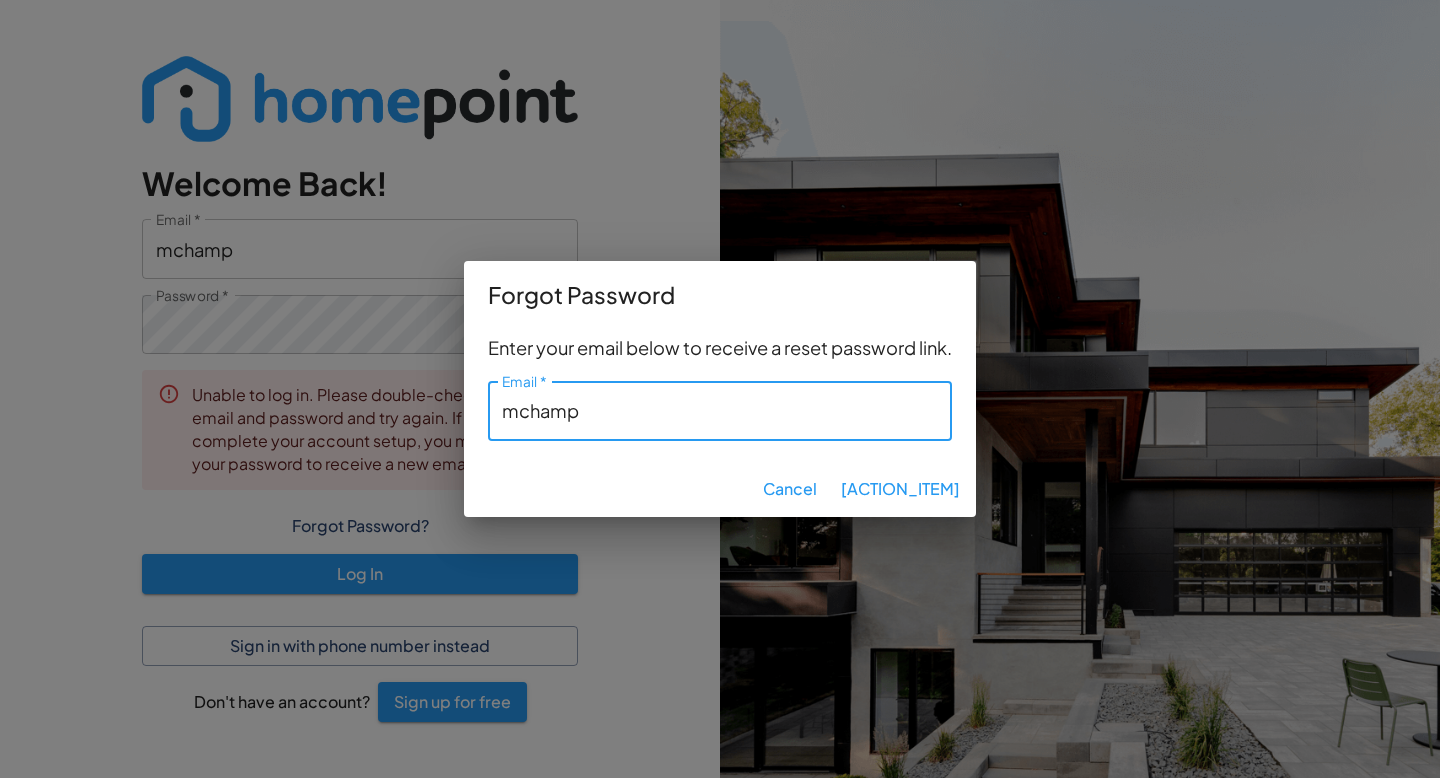 type on "[USERNAME]" 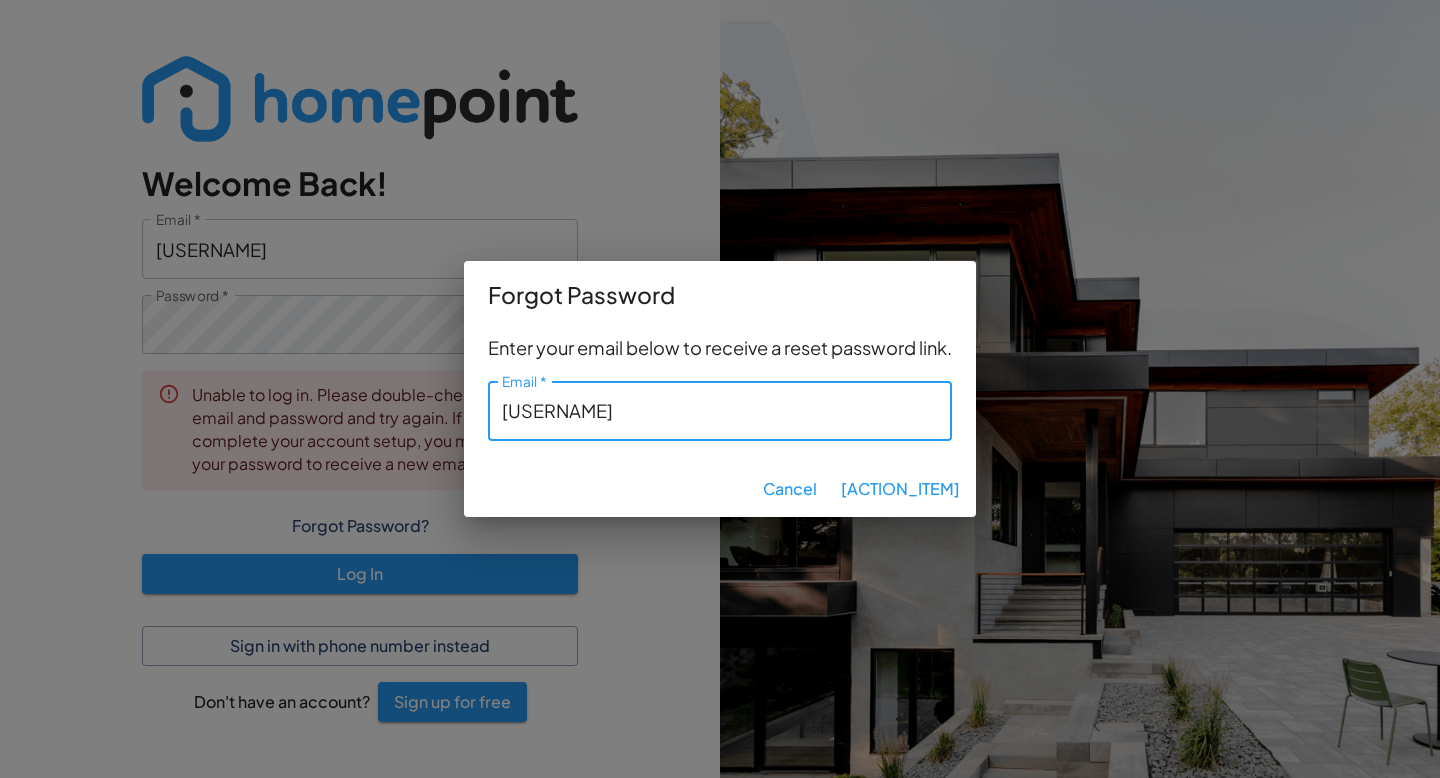 type on "[USERNAME]" 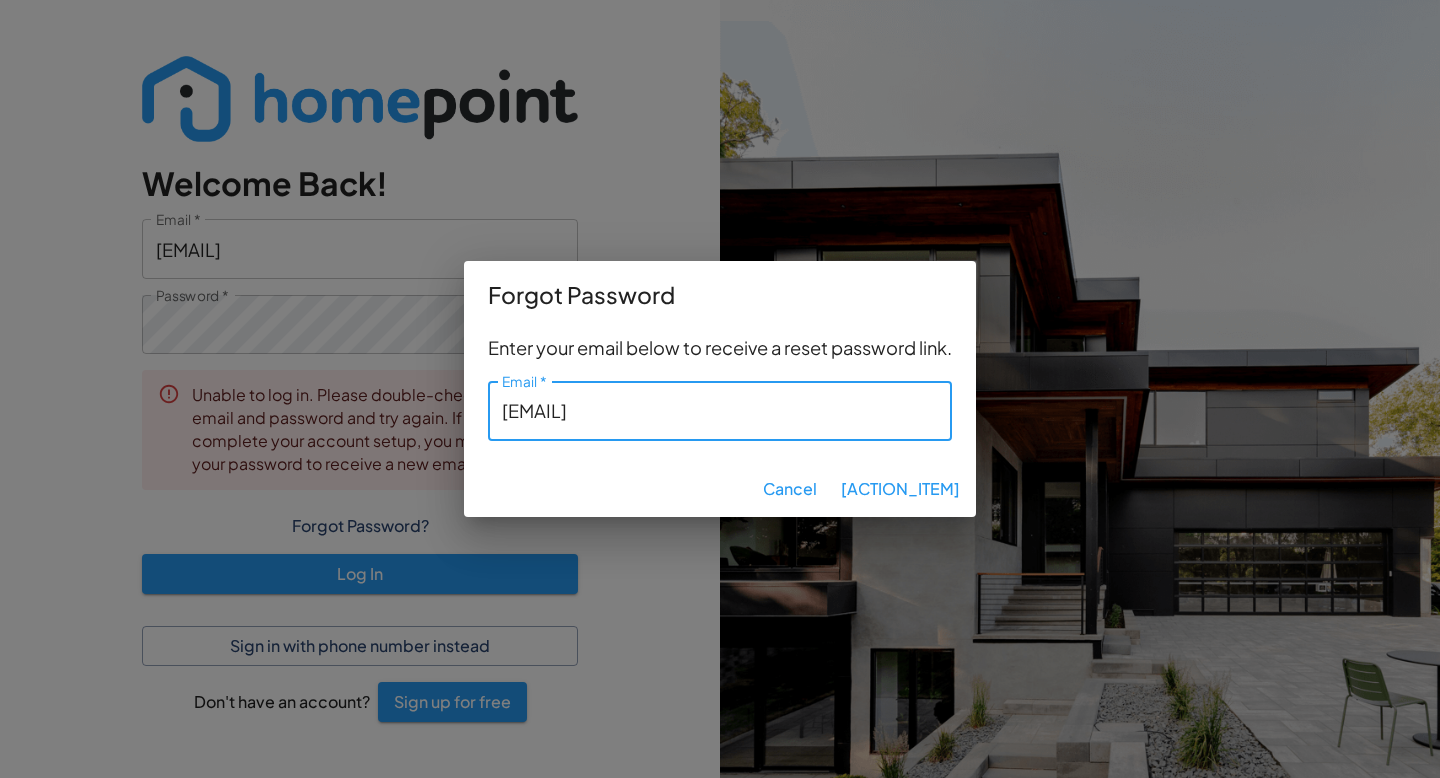 type on "[EMAIL]" 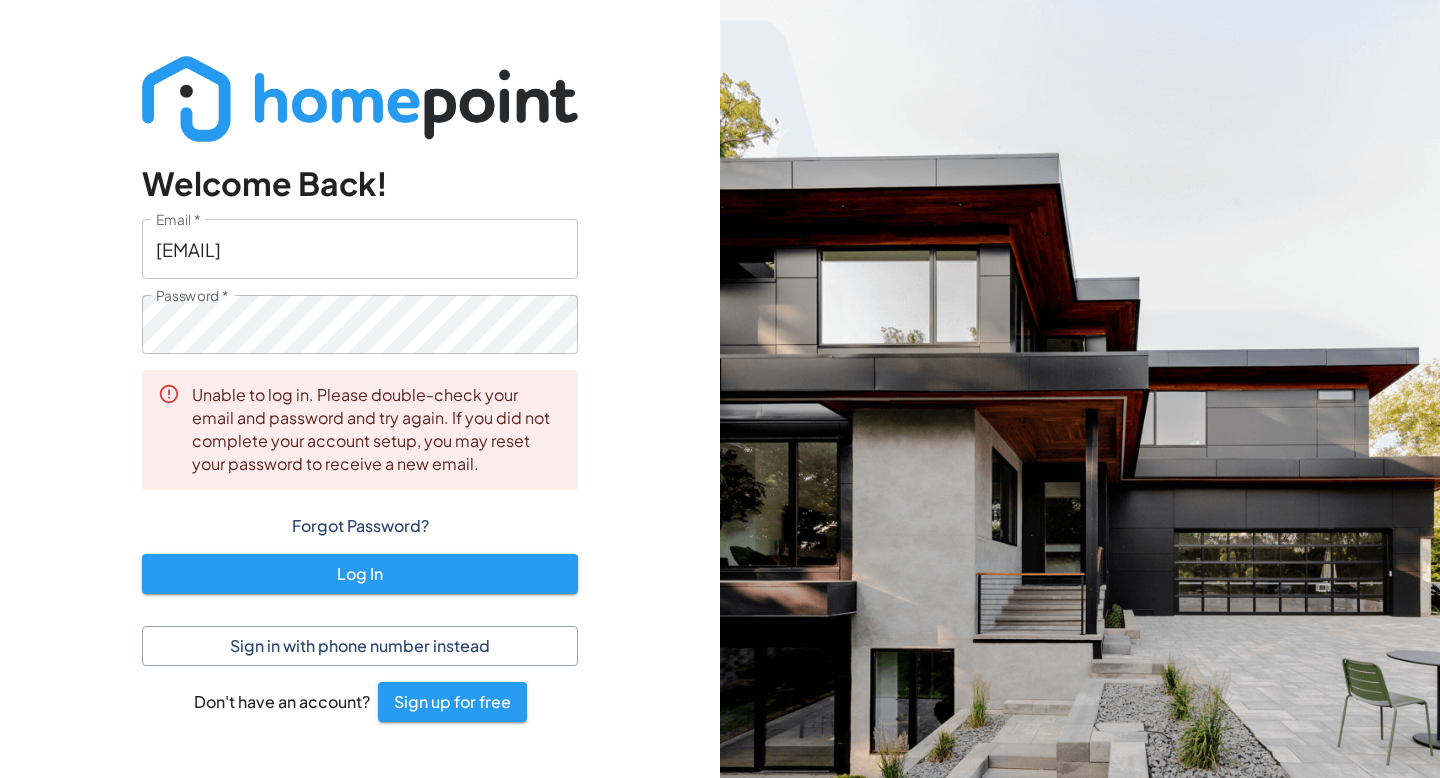 click on "Forgot Password?" at bounding box center [360, 526] 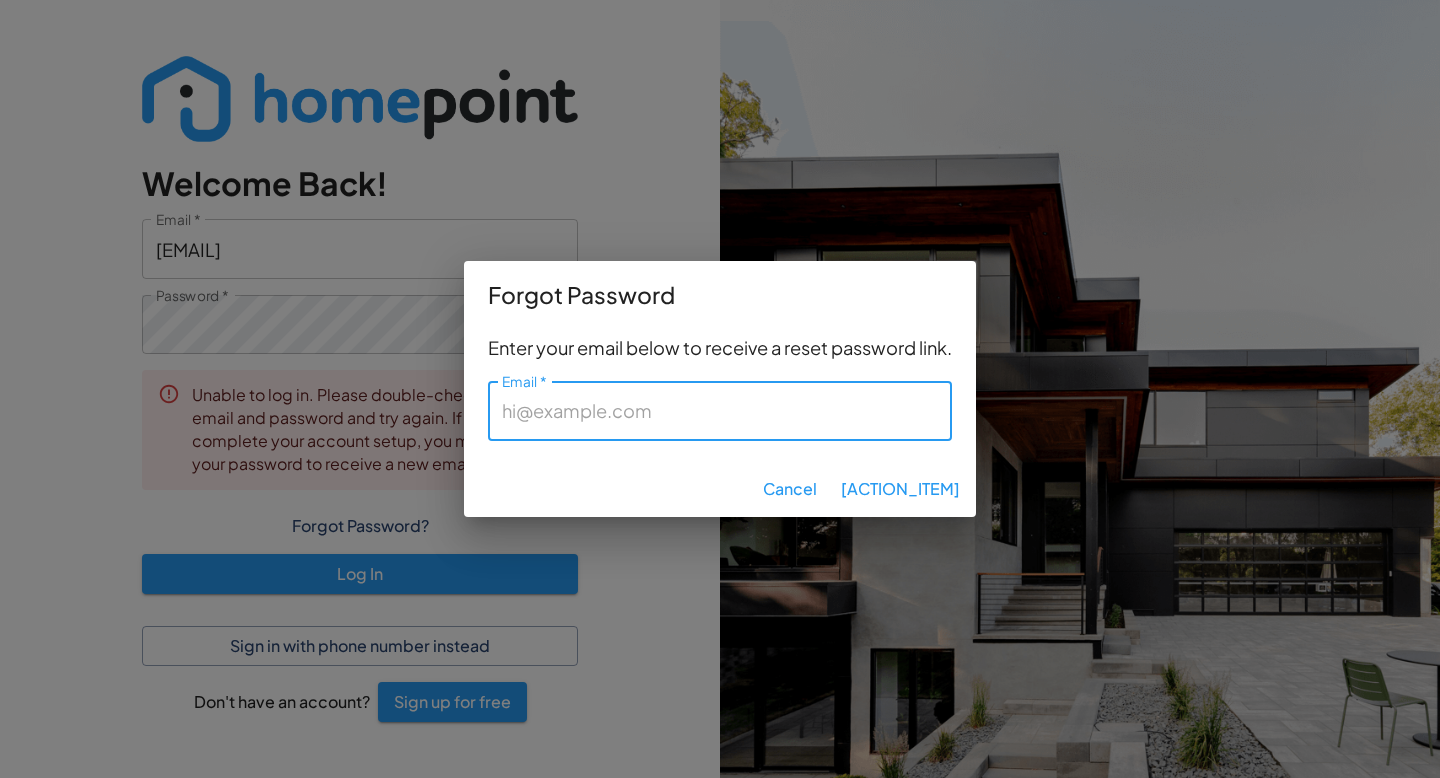 click on "Email   *" at bounding box center [720, 410] 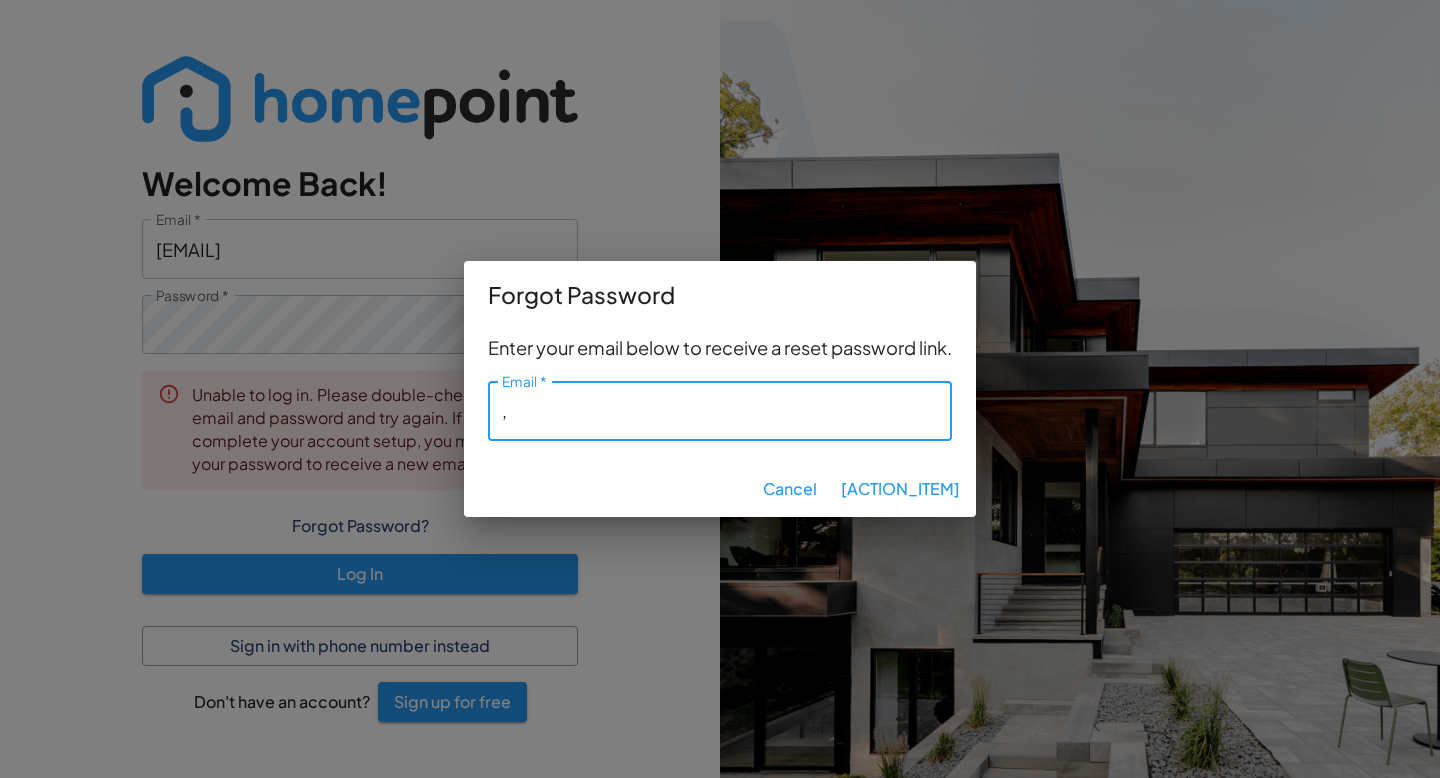 type on "," 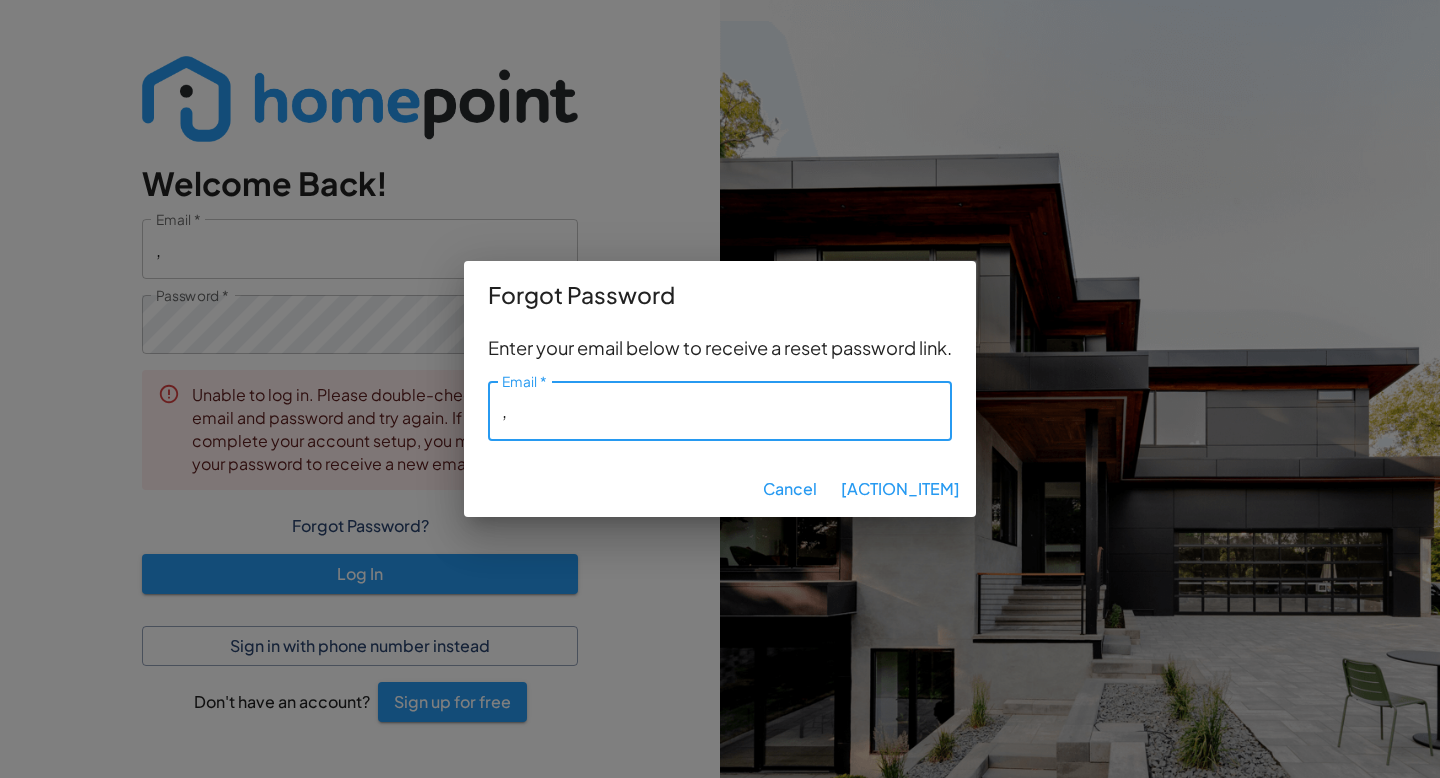 type on ",c" 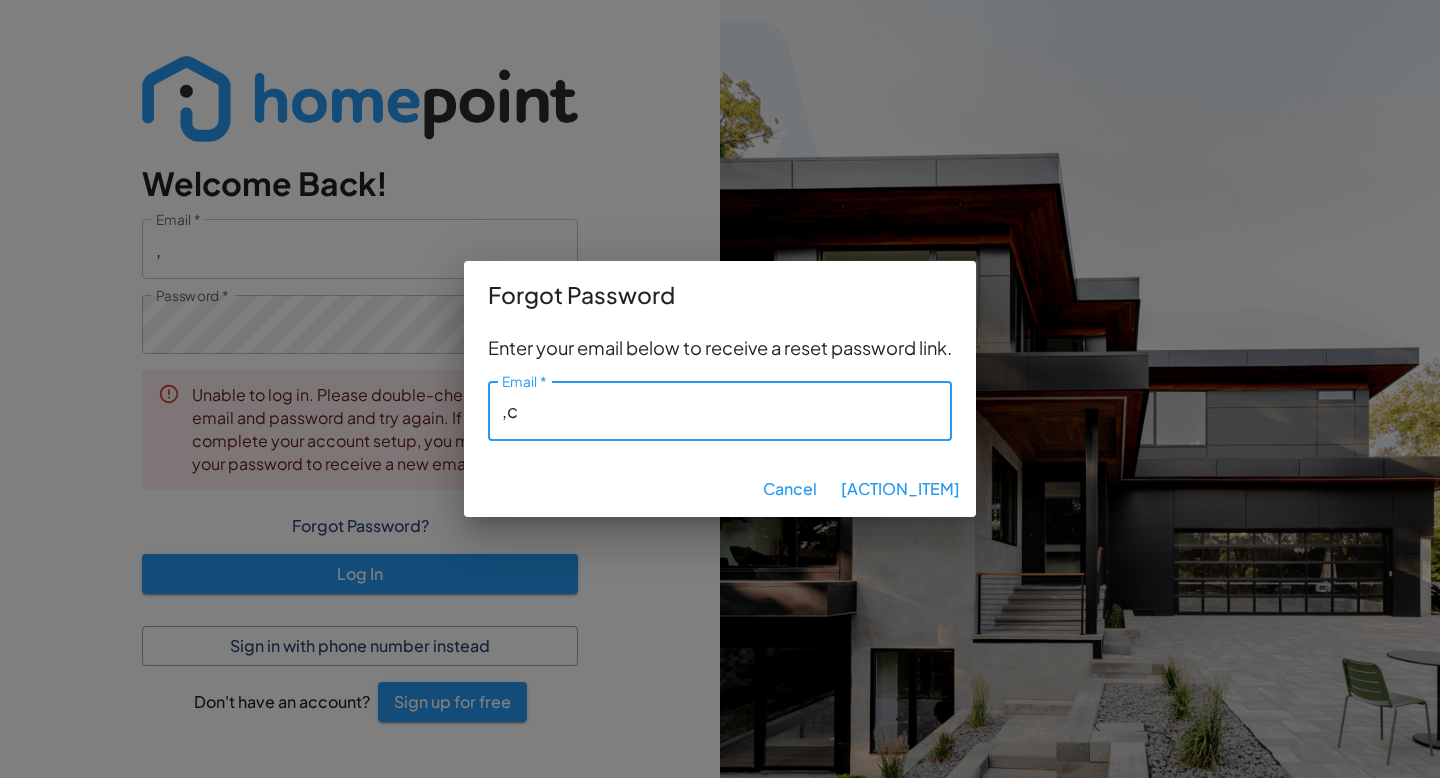 type on ",c" 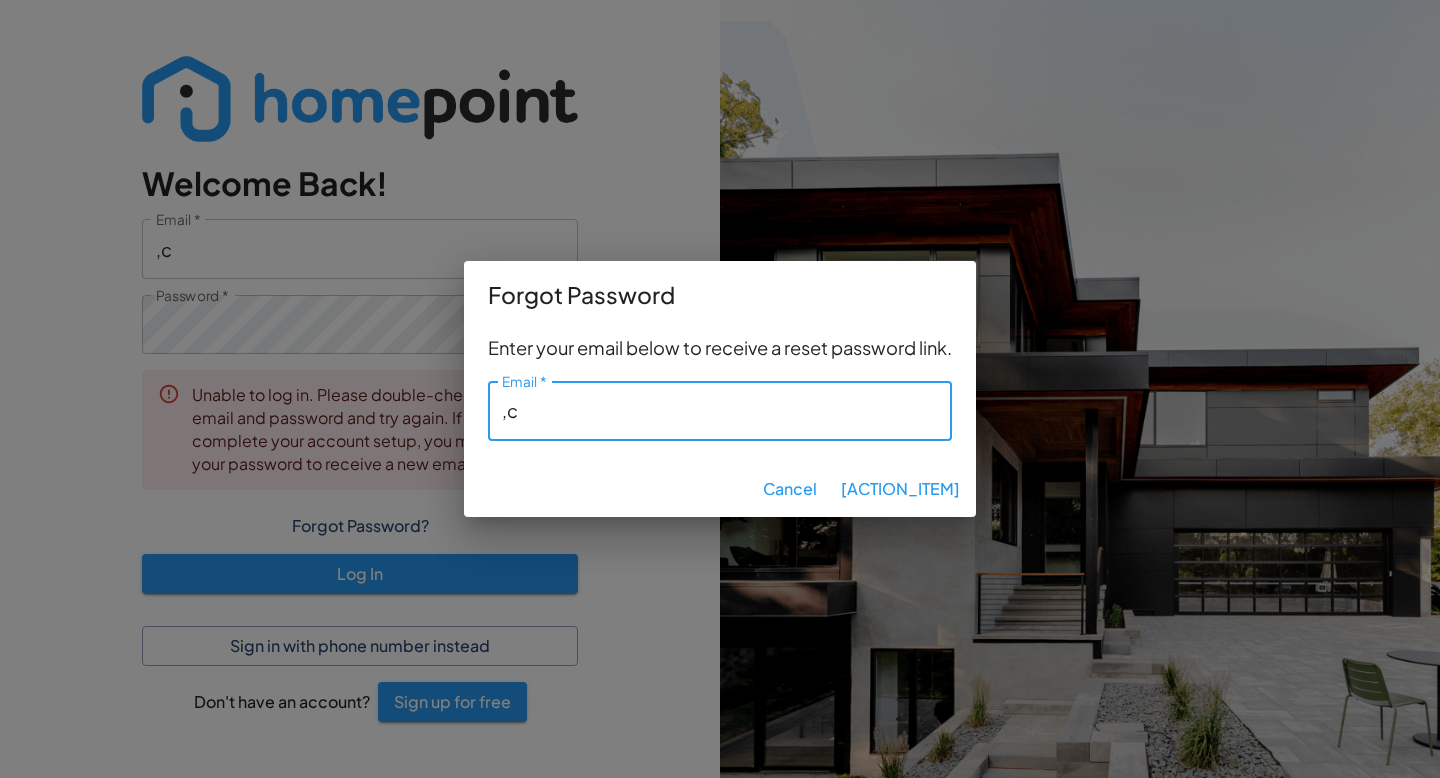 type on "," 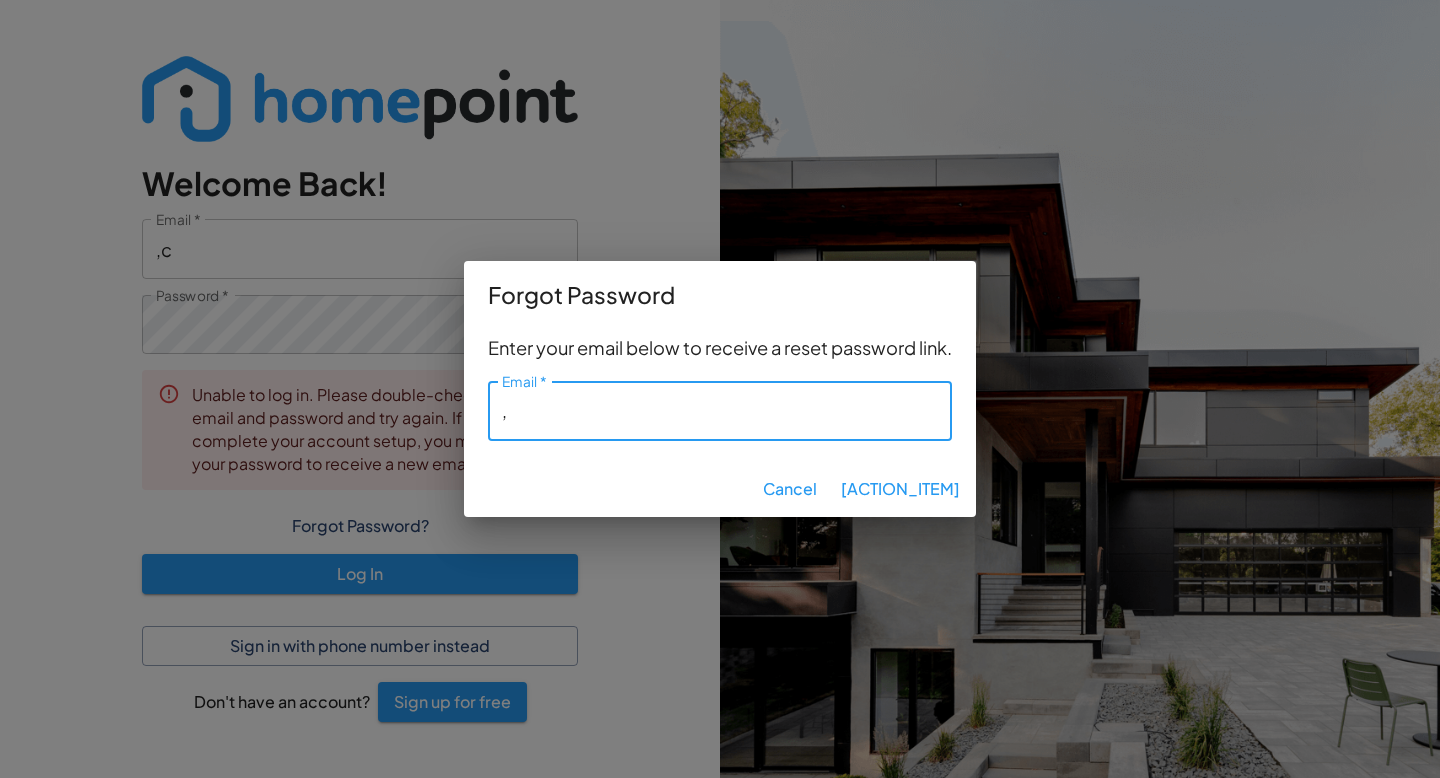 type on "," 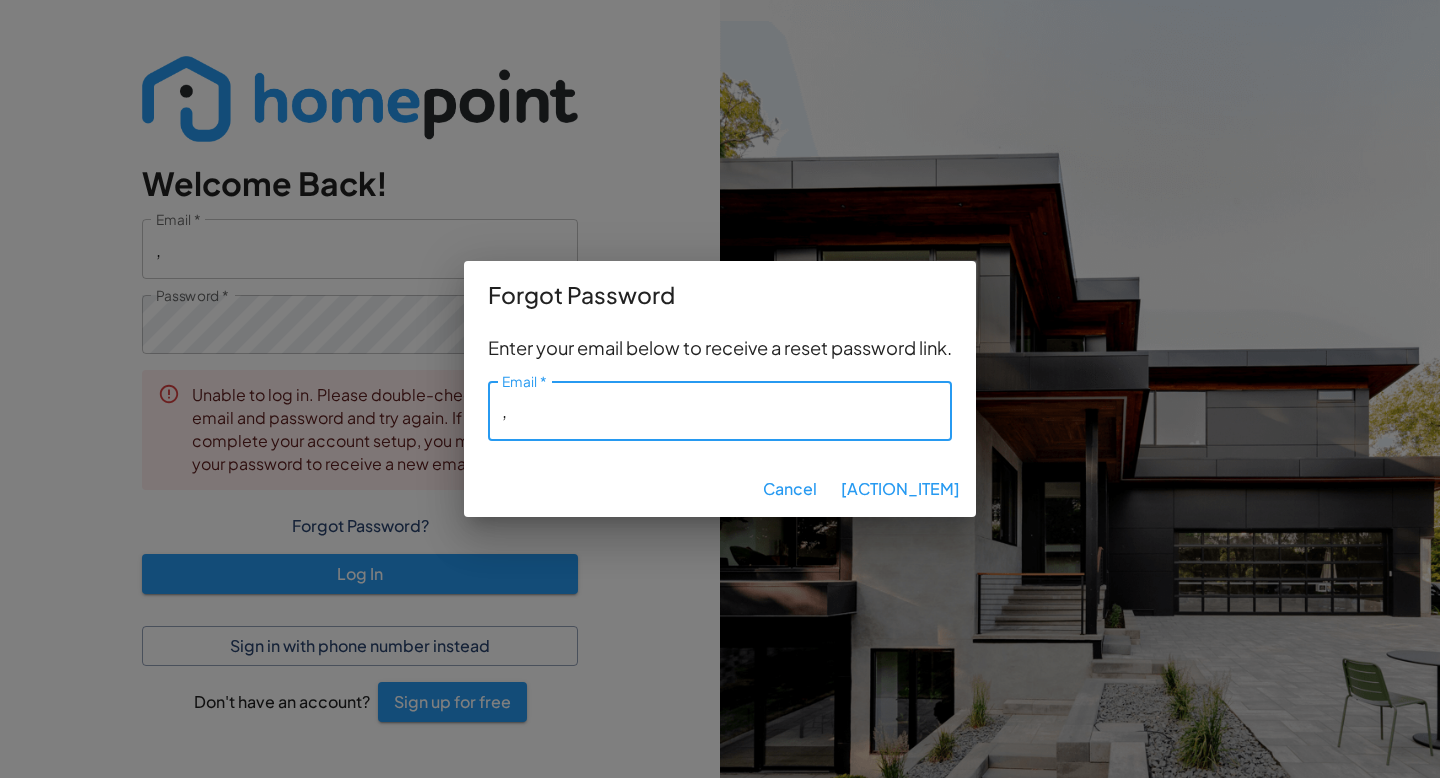 type 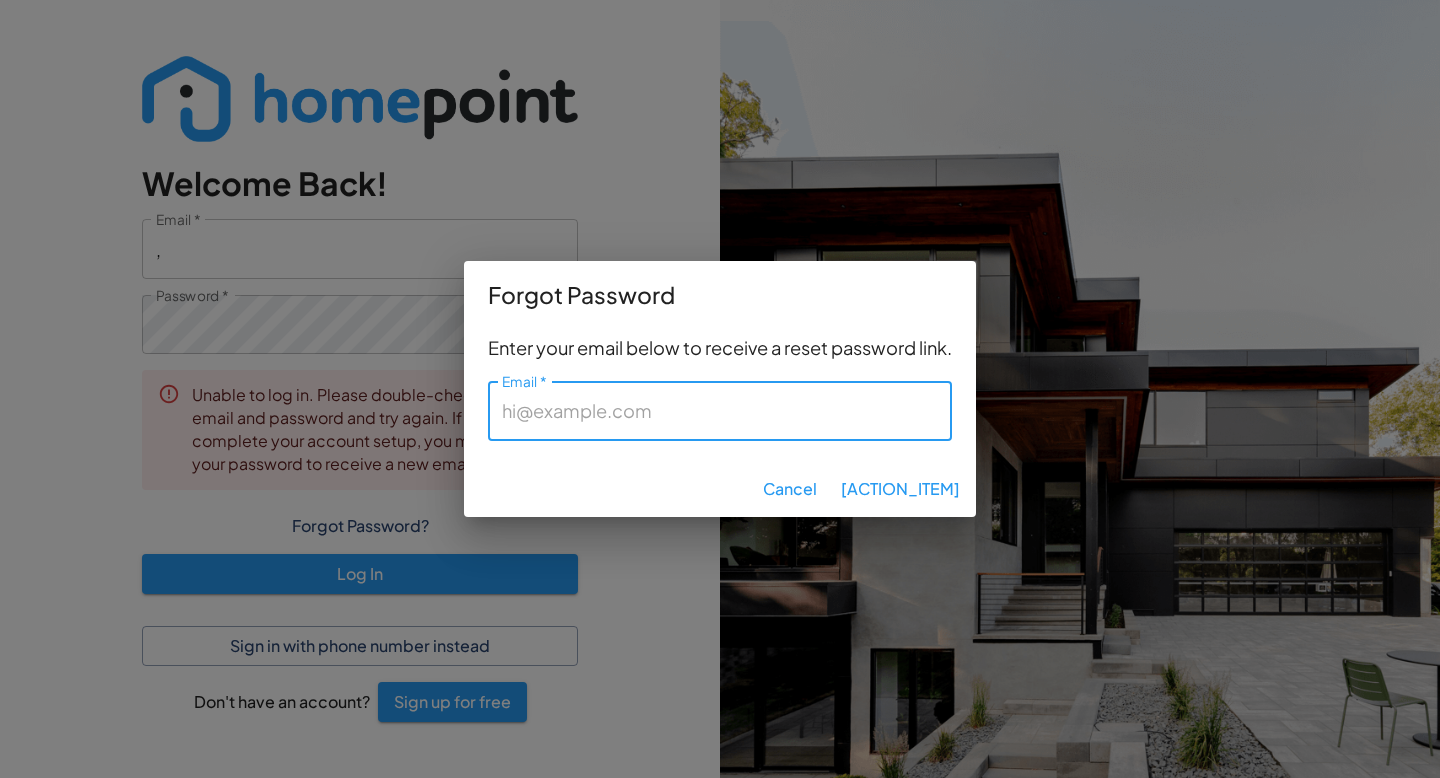 type 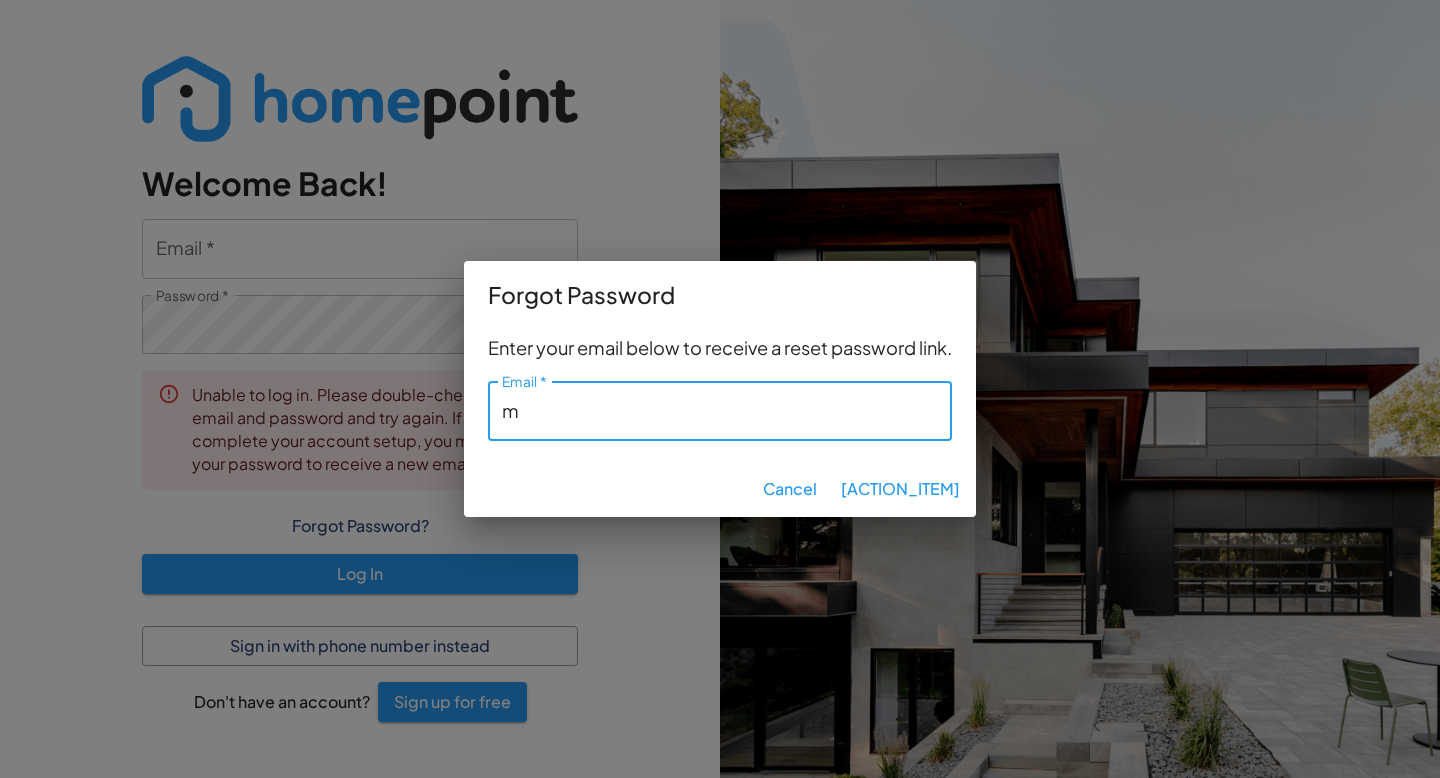 type on "[USERNAME]" 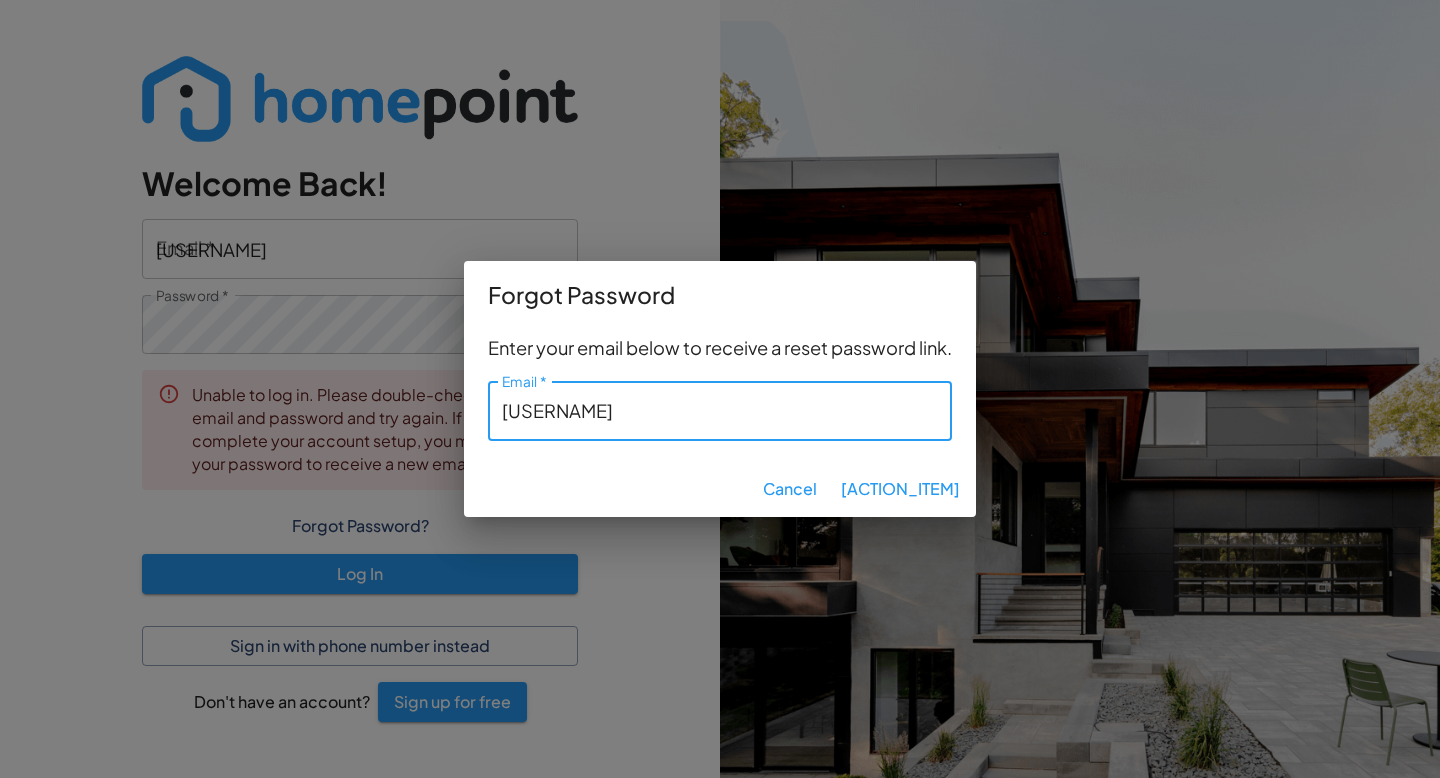 type on "[USERNAME]" 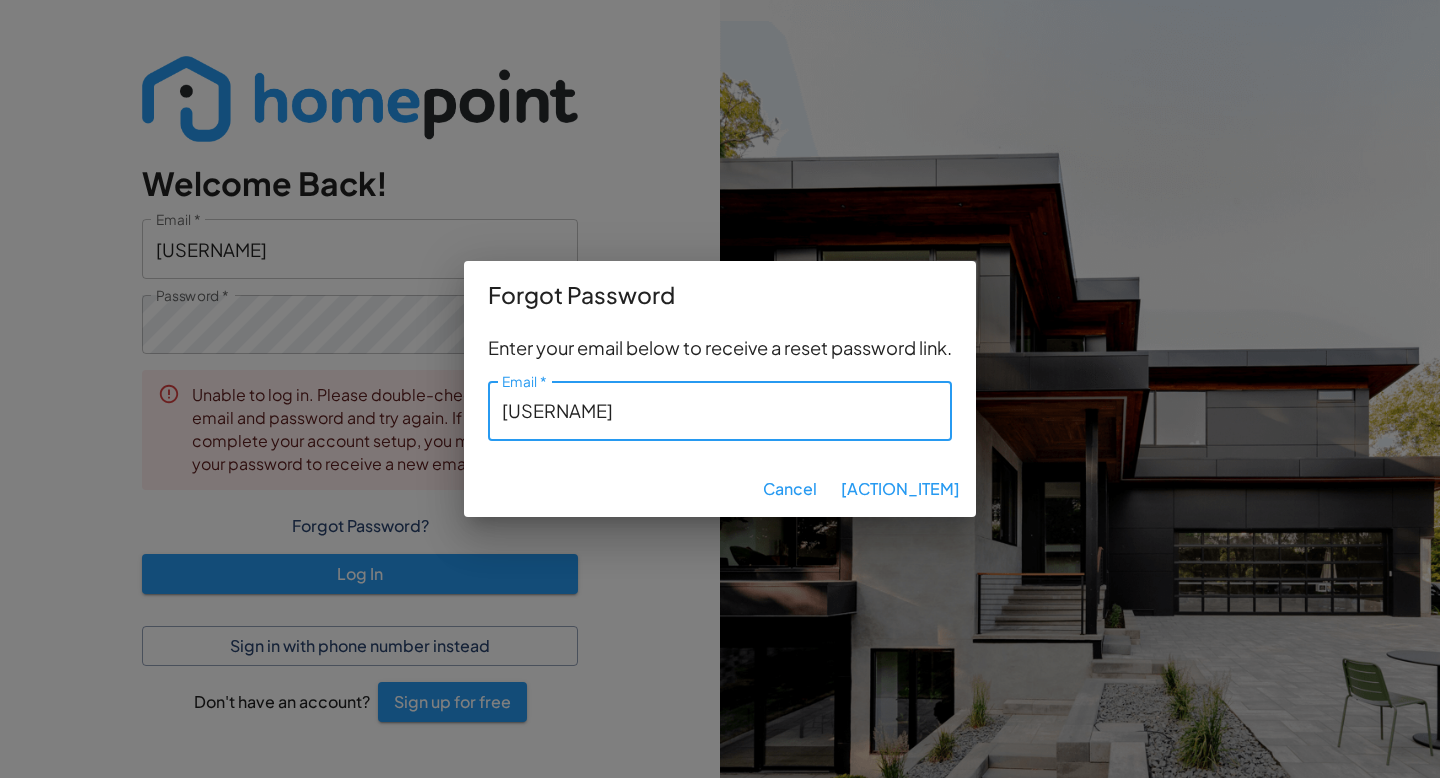 type on "[USERNAME]" 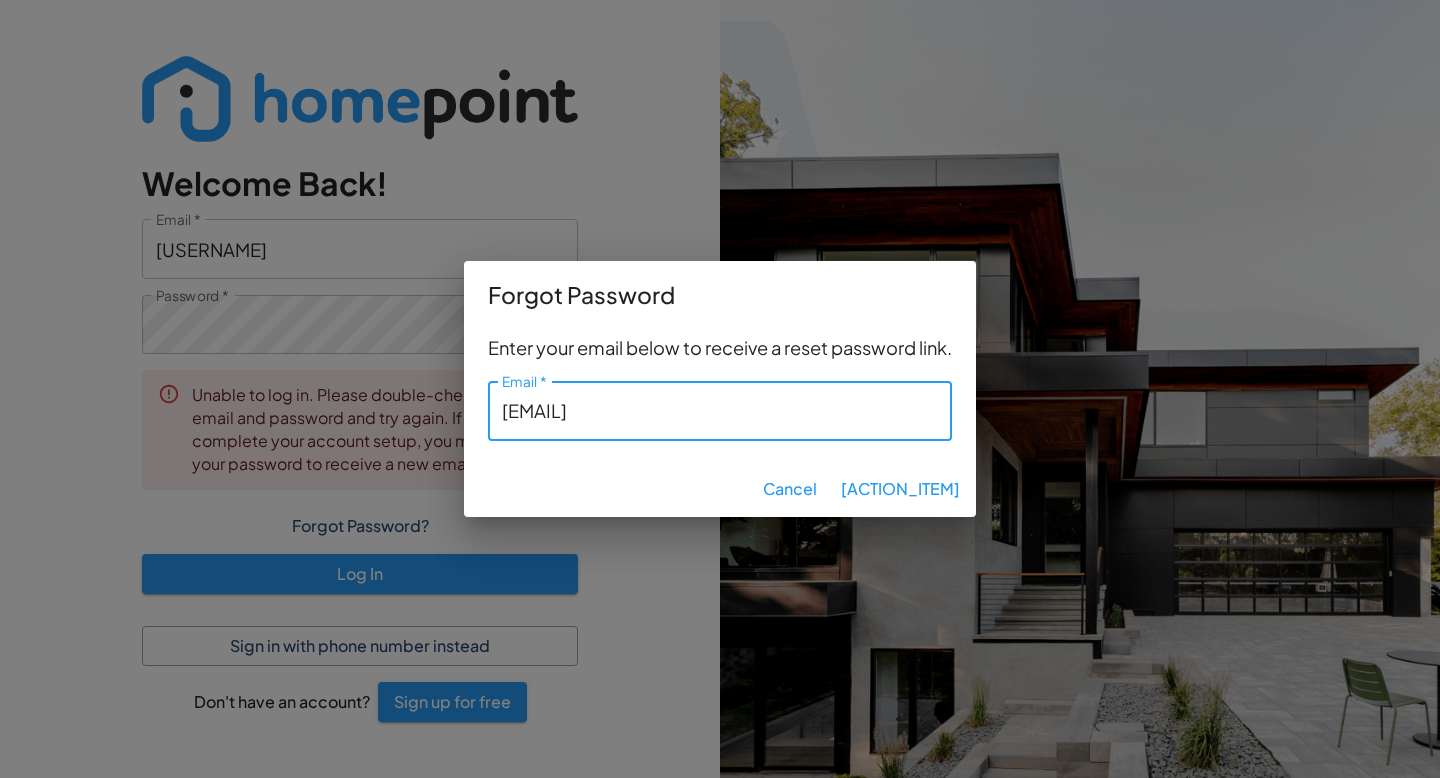 type on "[EMAIL]" 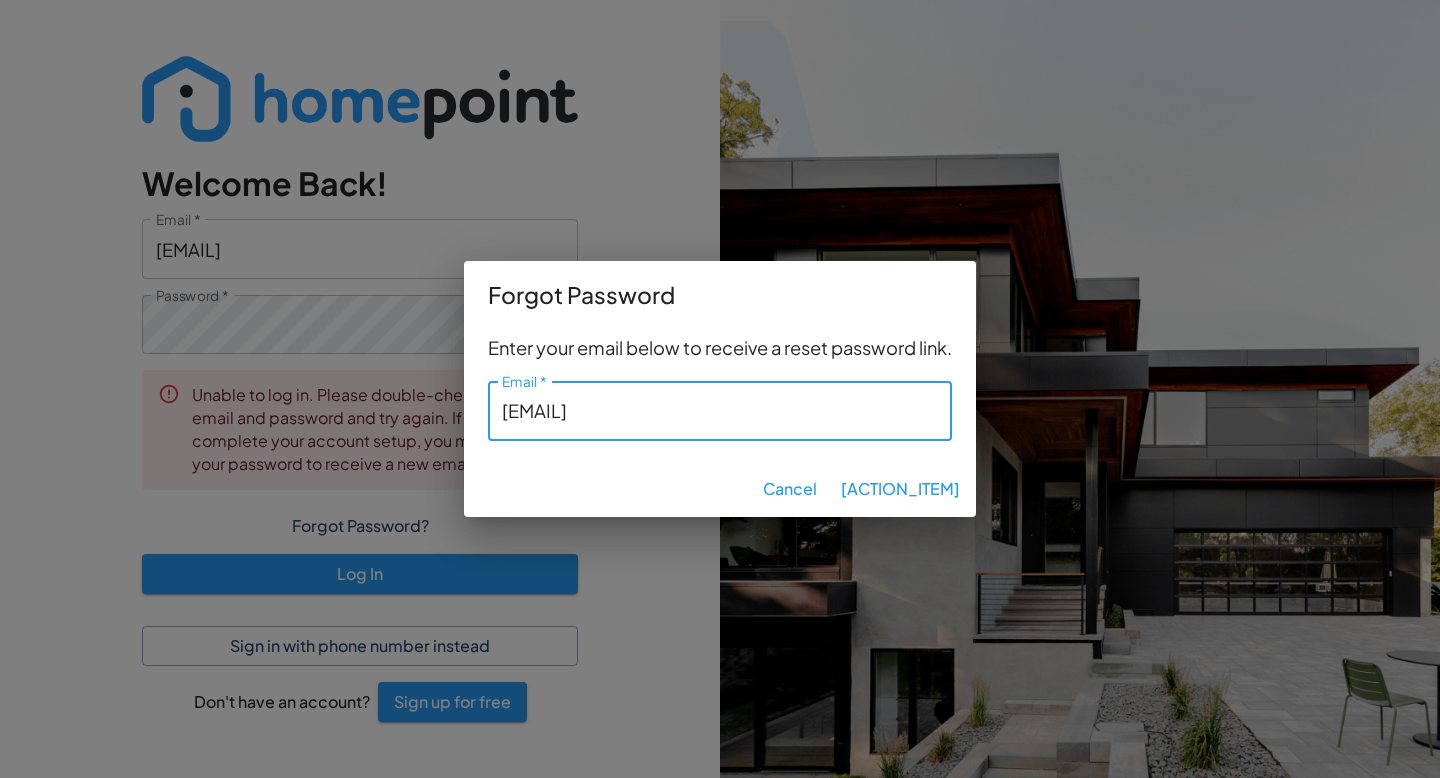 type on "[EMAIL]" 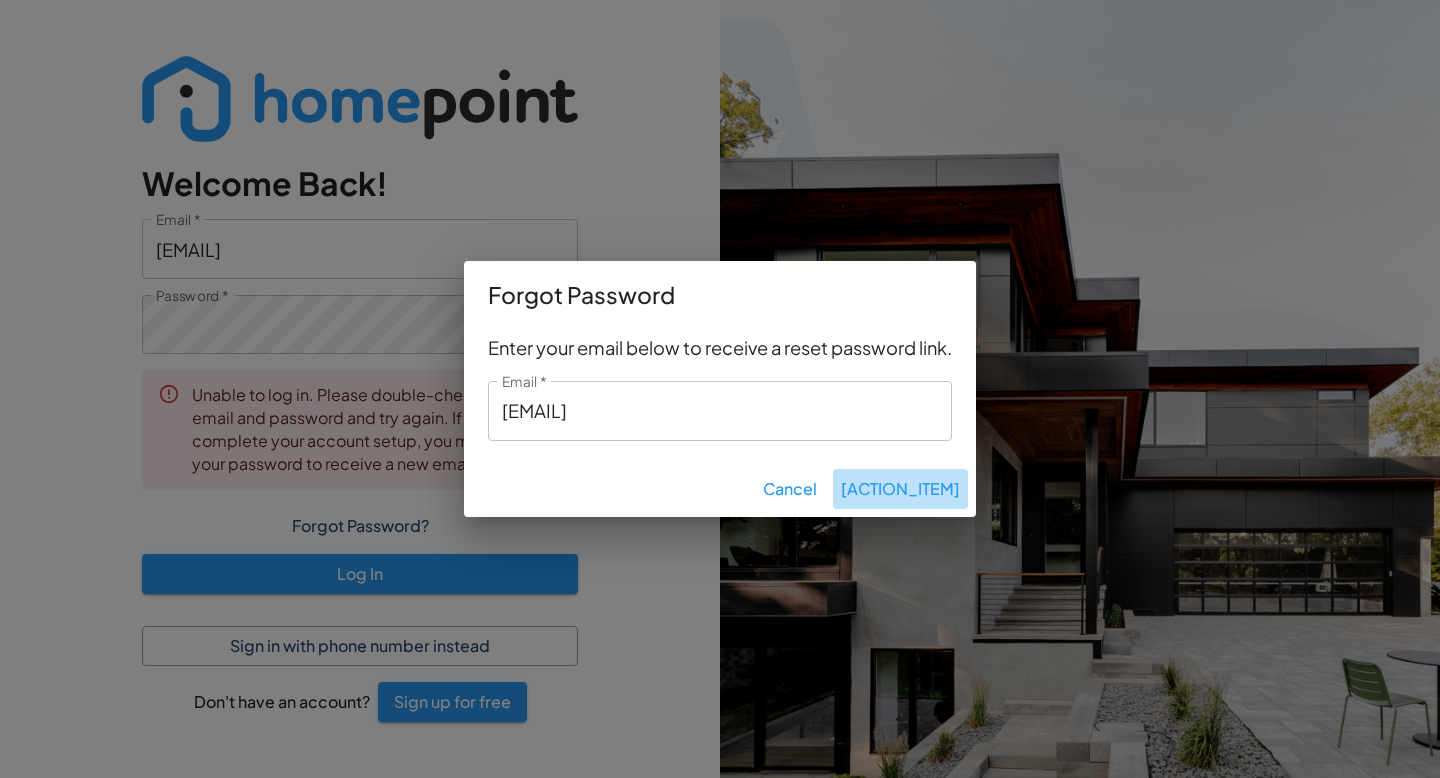 click on "[ACTION_ITEM]" at bounding box center (900, 489) 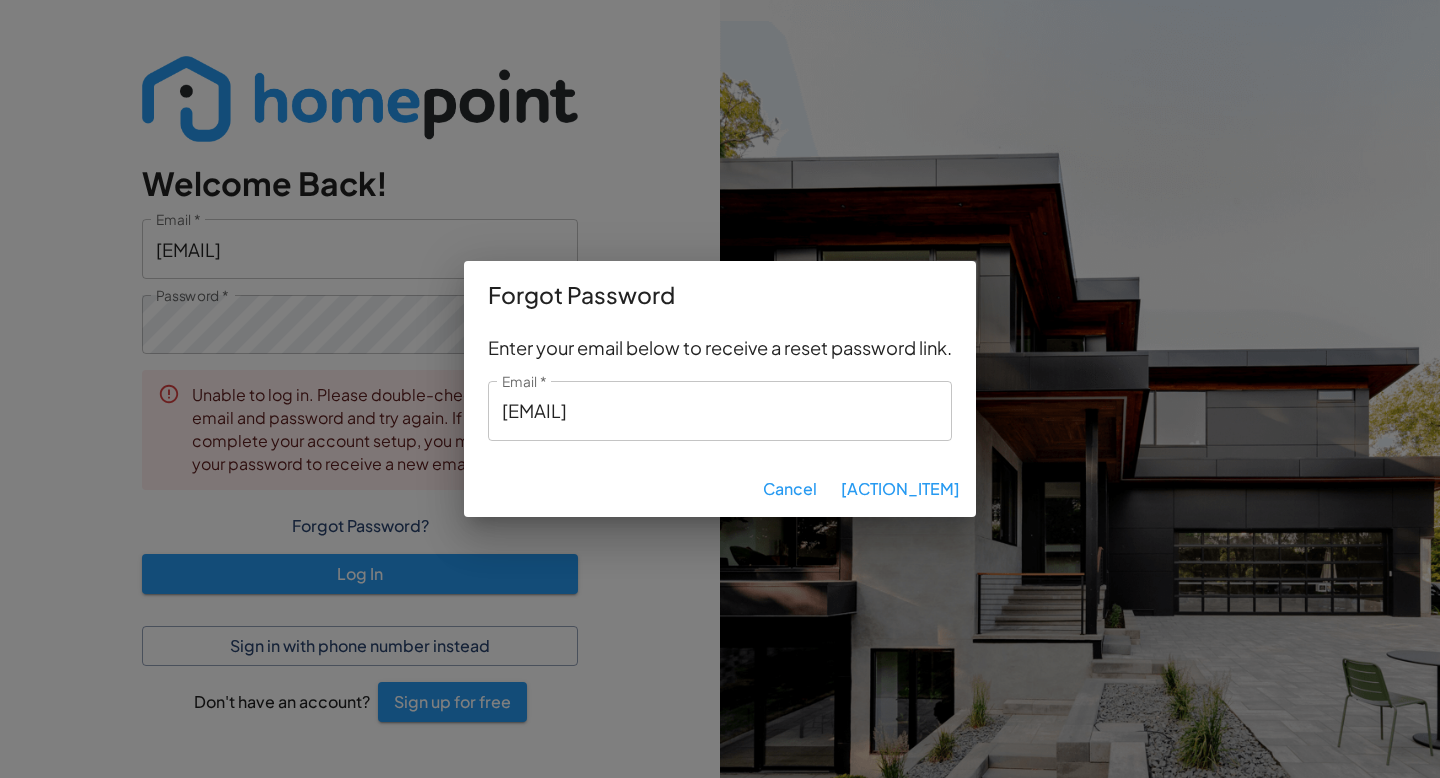 click on "[ACTION_ITEM]" at bounding box center [900, 489] 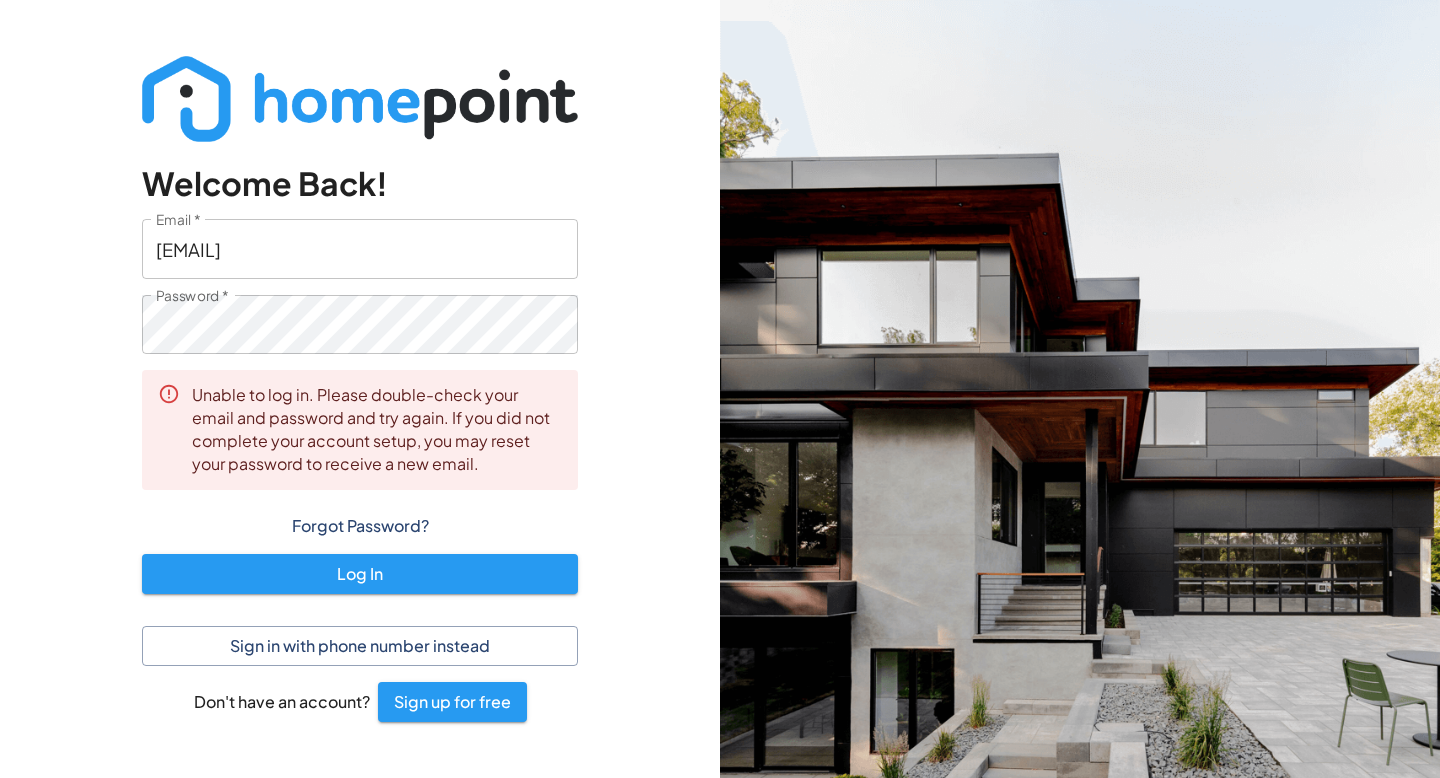 click on "[EMAIL]" at bounding box center [360, 248] 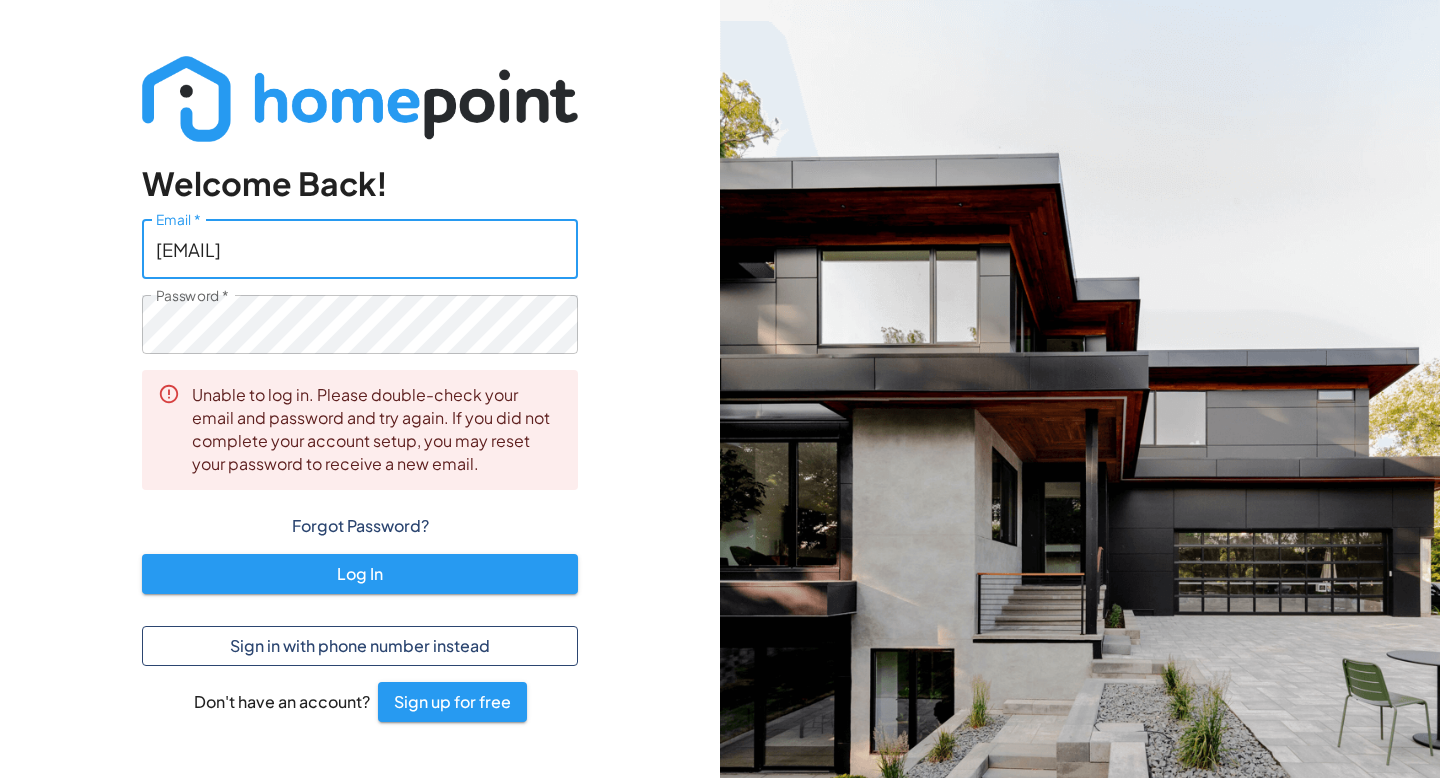 click on "Sign in with phone number instead" at bounding box center [360, 646] 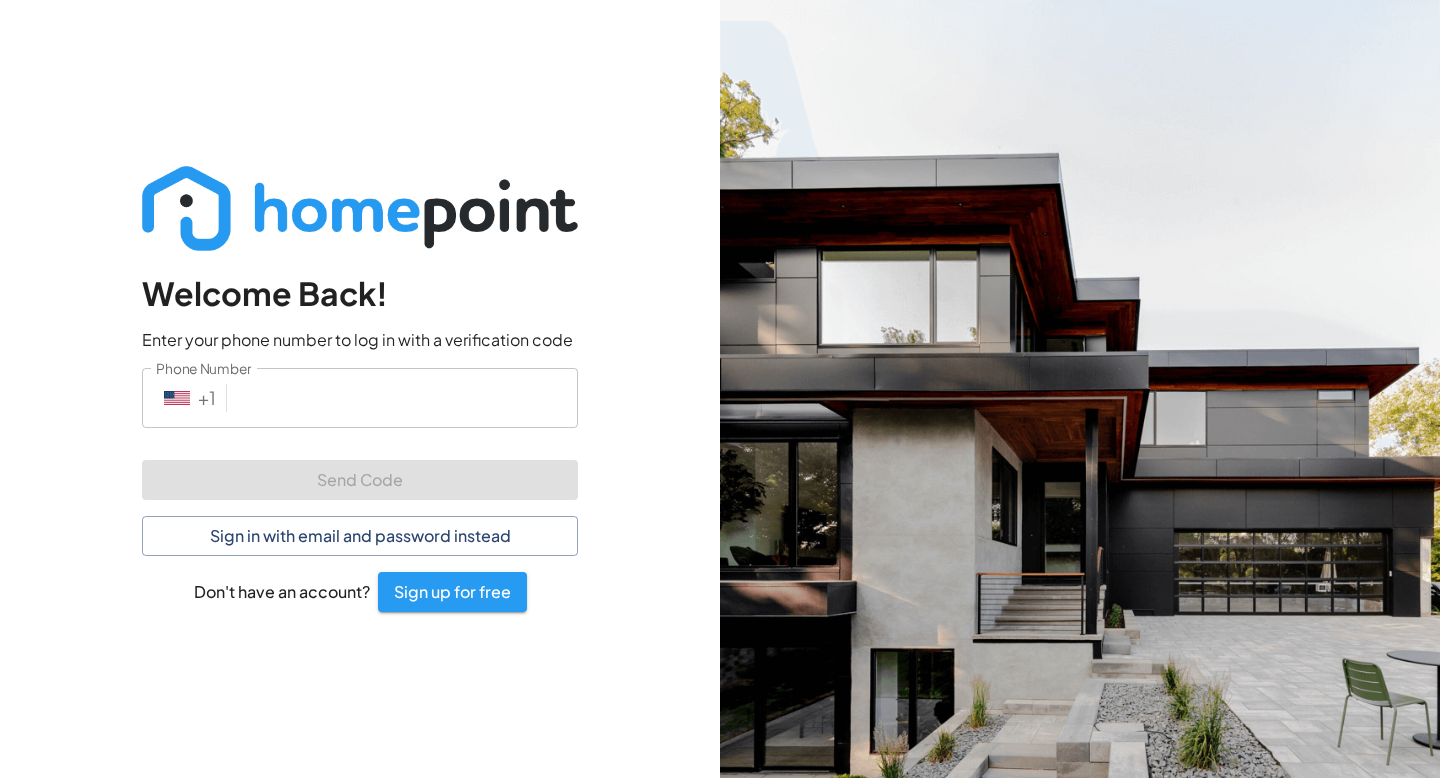 click on "Phone Number" at bounding box center [406, 397] 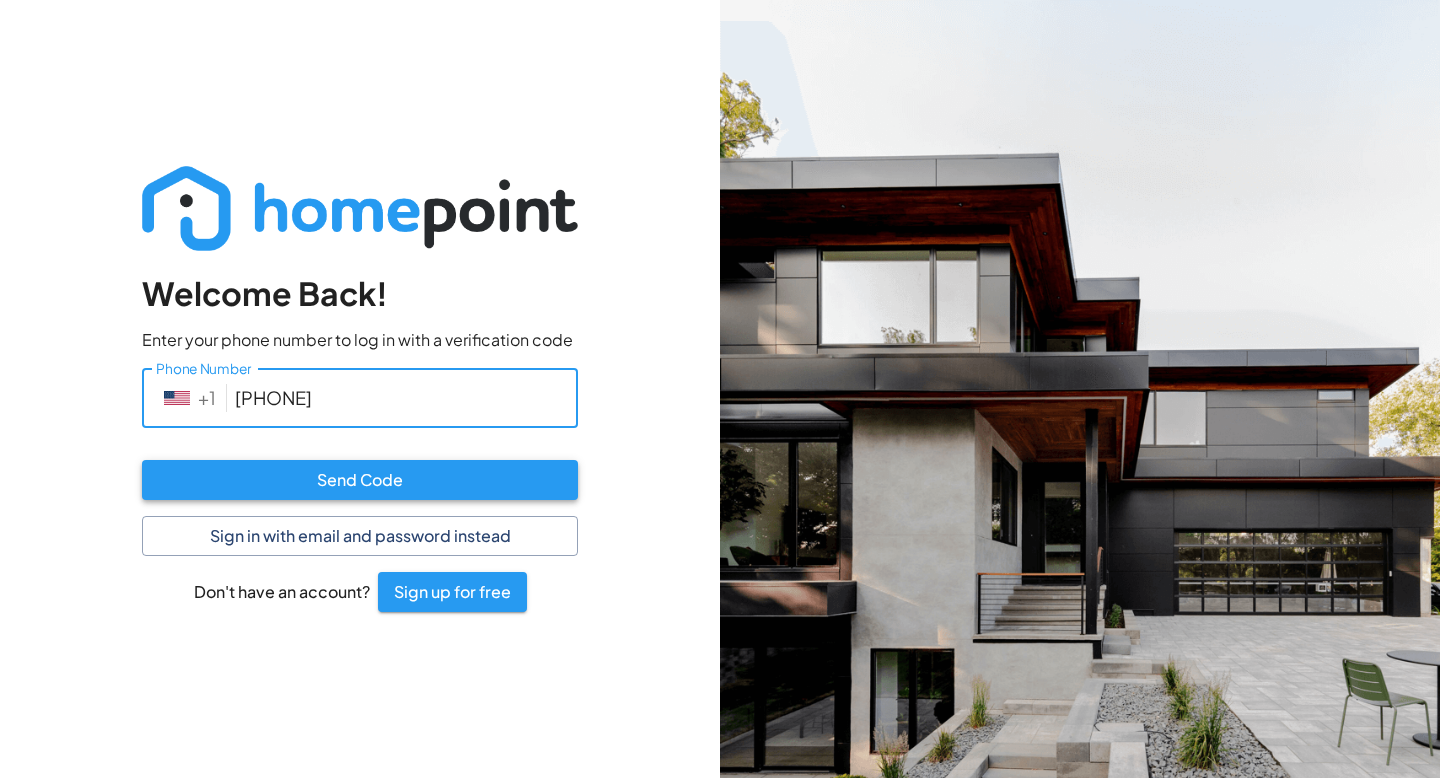 type on "[PHONE]" 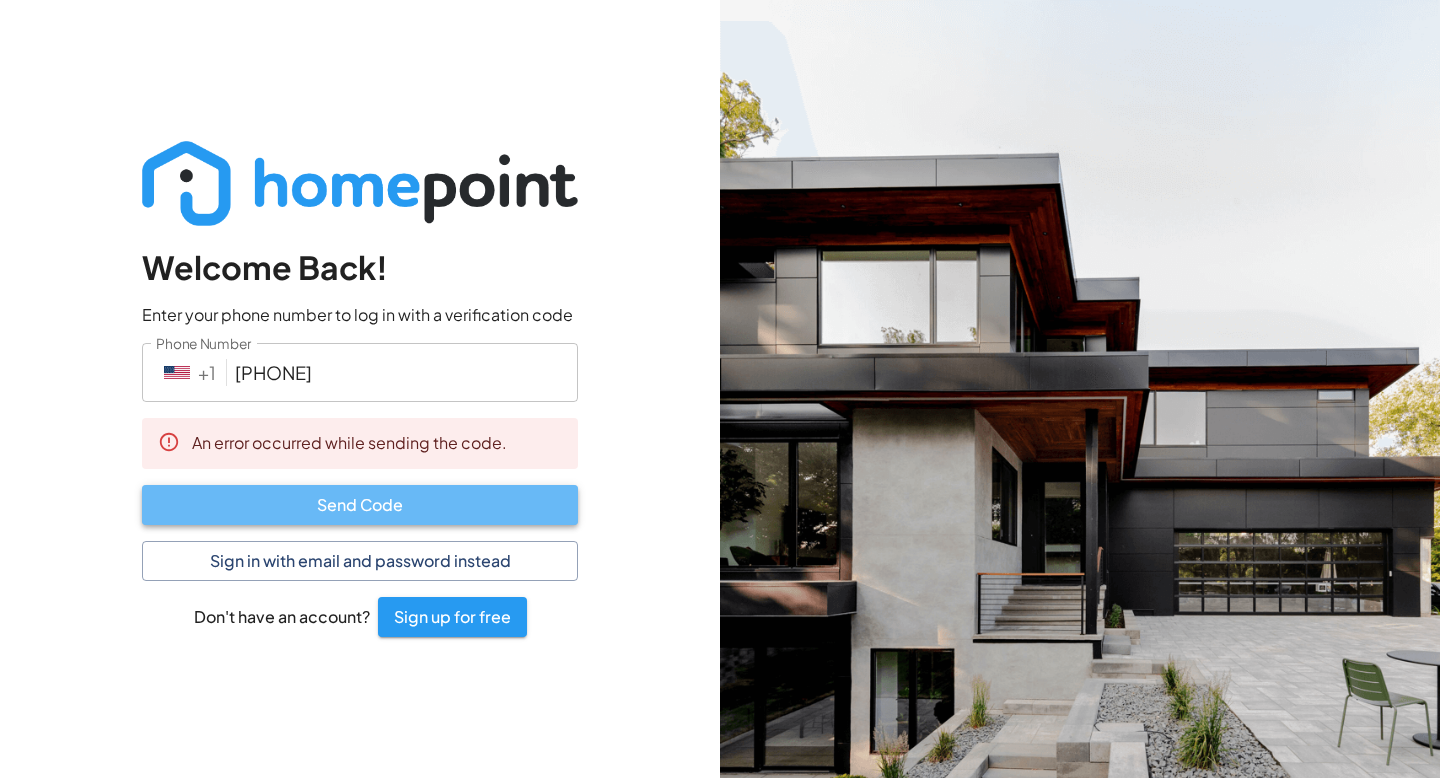 click on "Send Code" at bounding box center [360, 505] 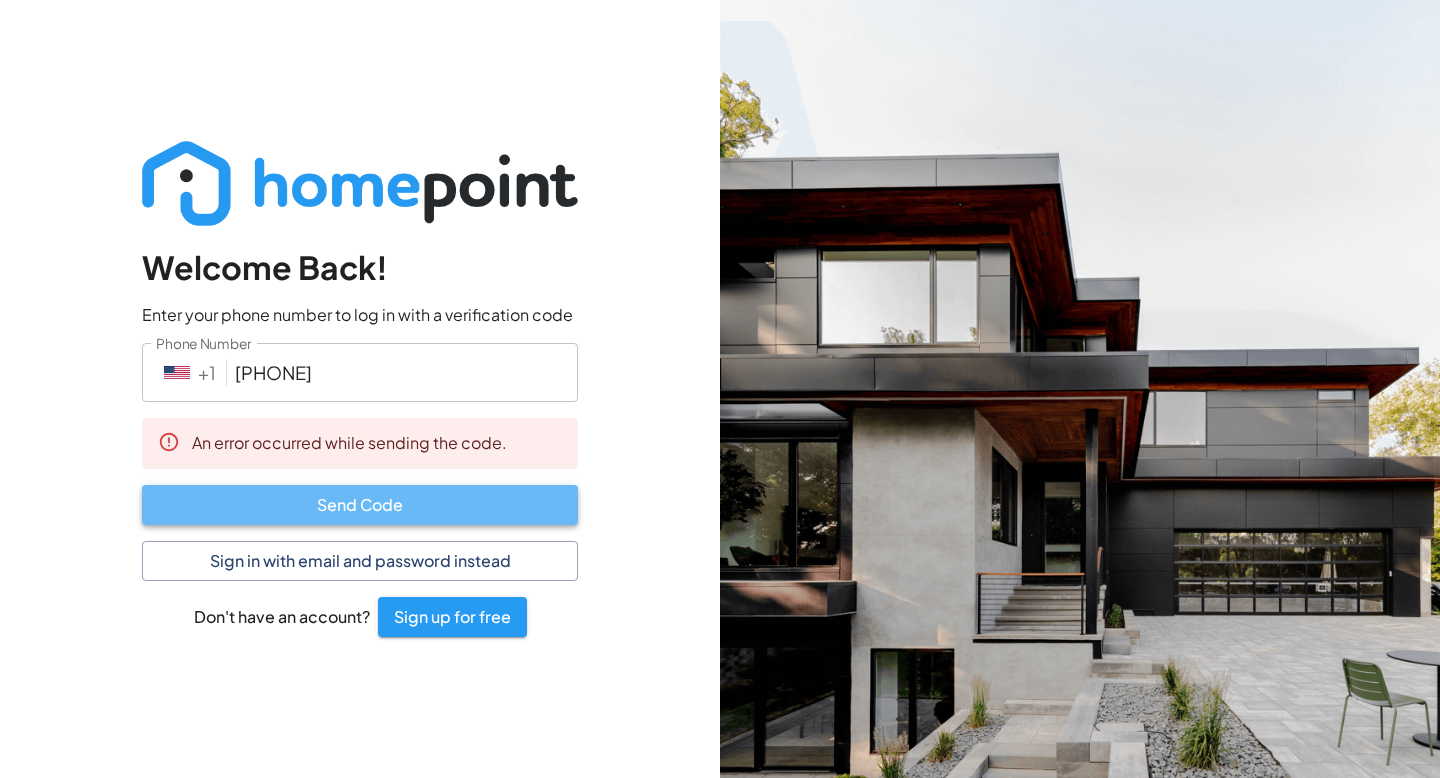 click on "Send Code" at bounding box center [360, 505] 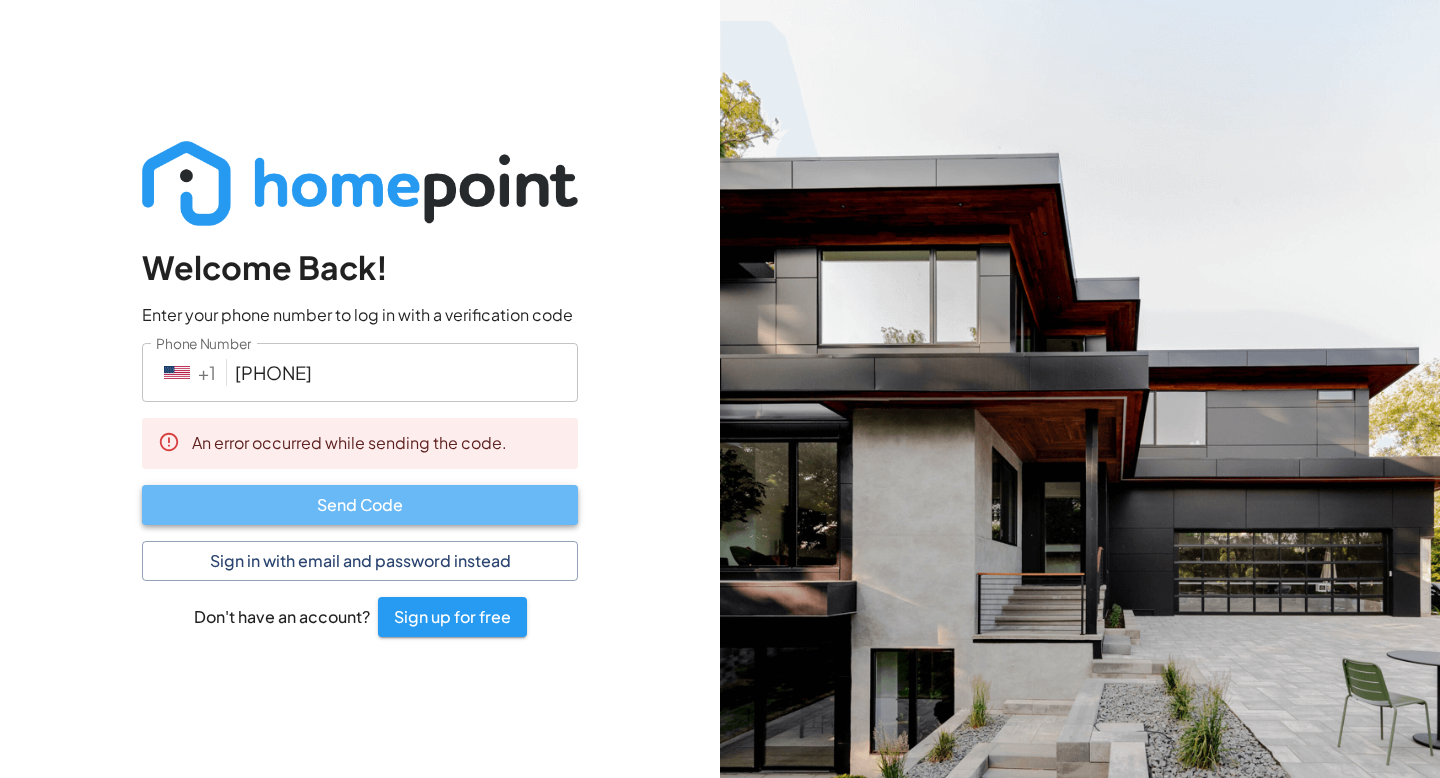 click on "Send Code" at bounding box center (360, 505) 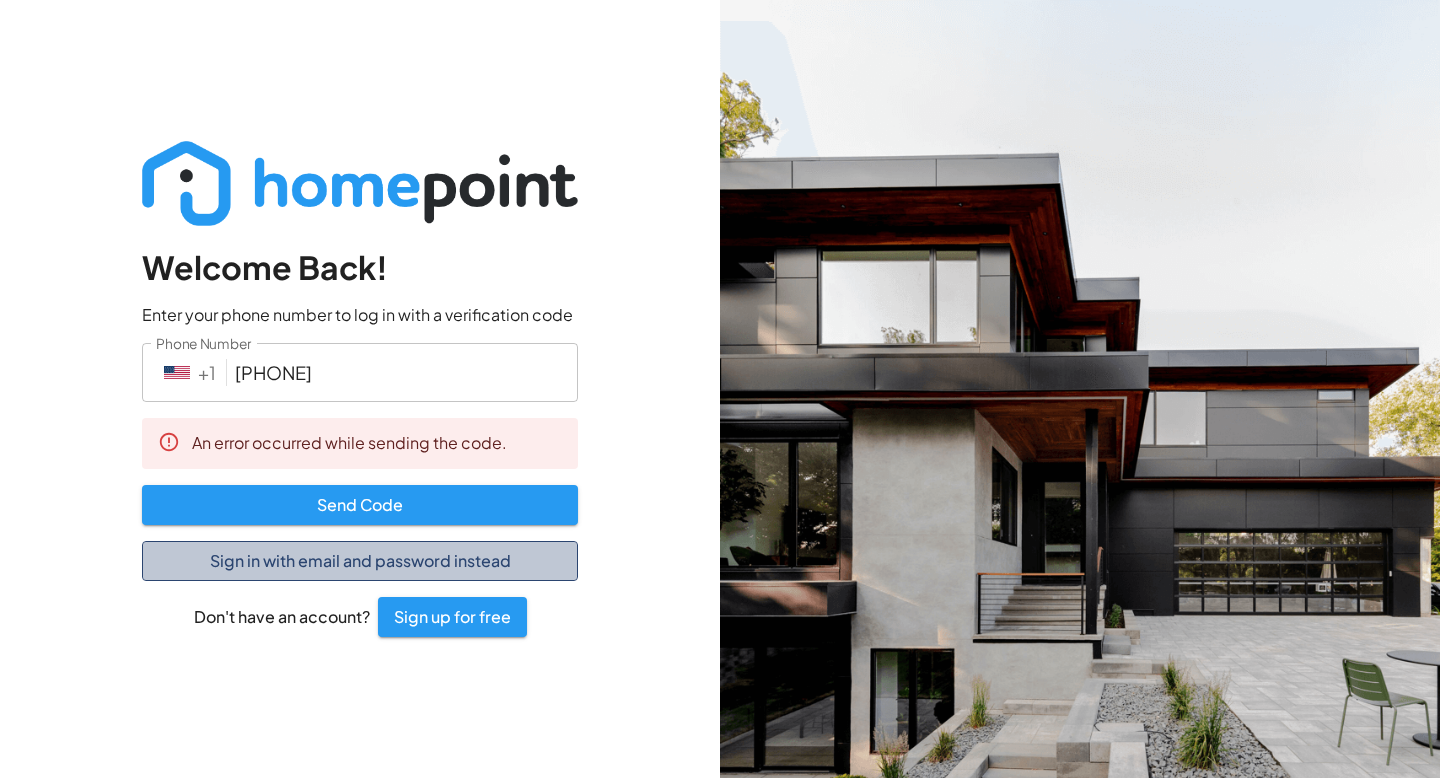 click on "Sign in with email and password instead" at bounding box center [360, 561] 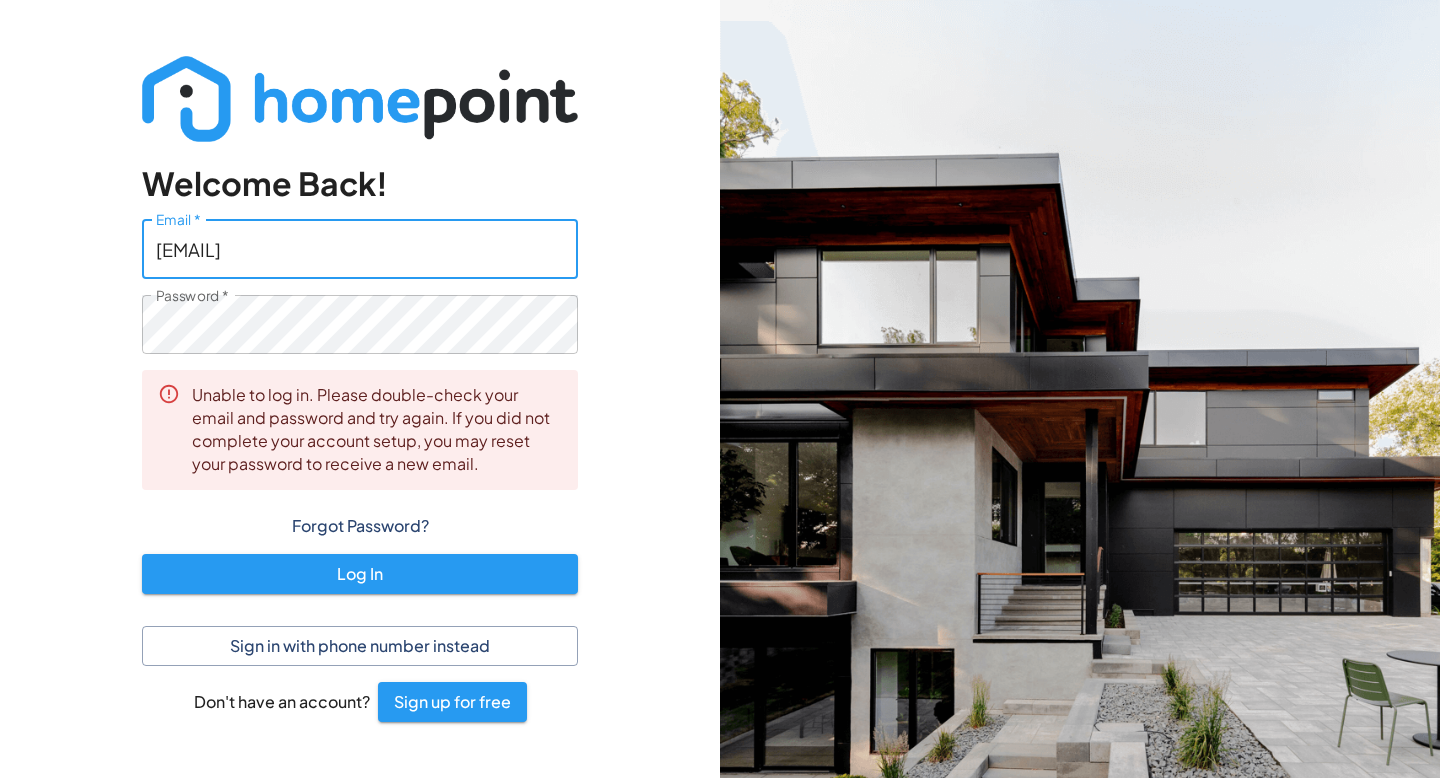 click on "[EMAIL]" at bounding box center (360, 248) 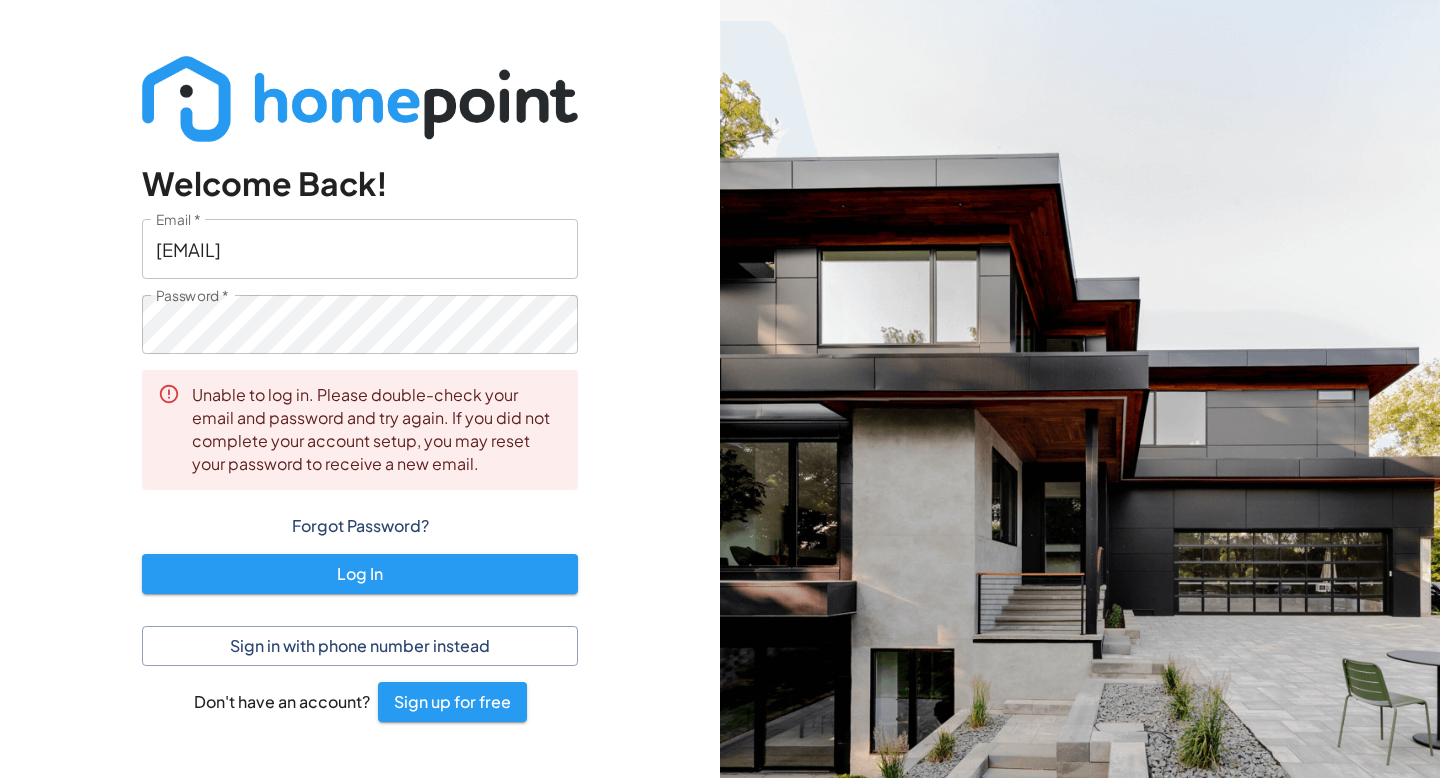 drag, startPoint x: 399, startPoint y: 646, endPoint x: 622, endPoint y: 602, distance: 227.29936 